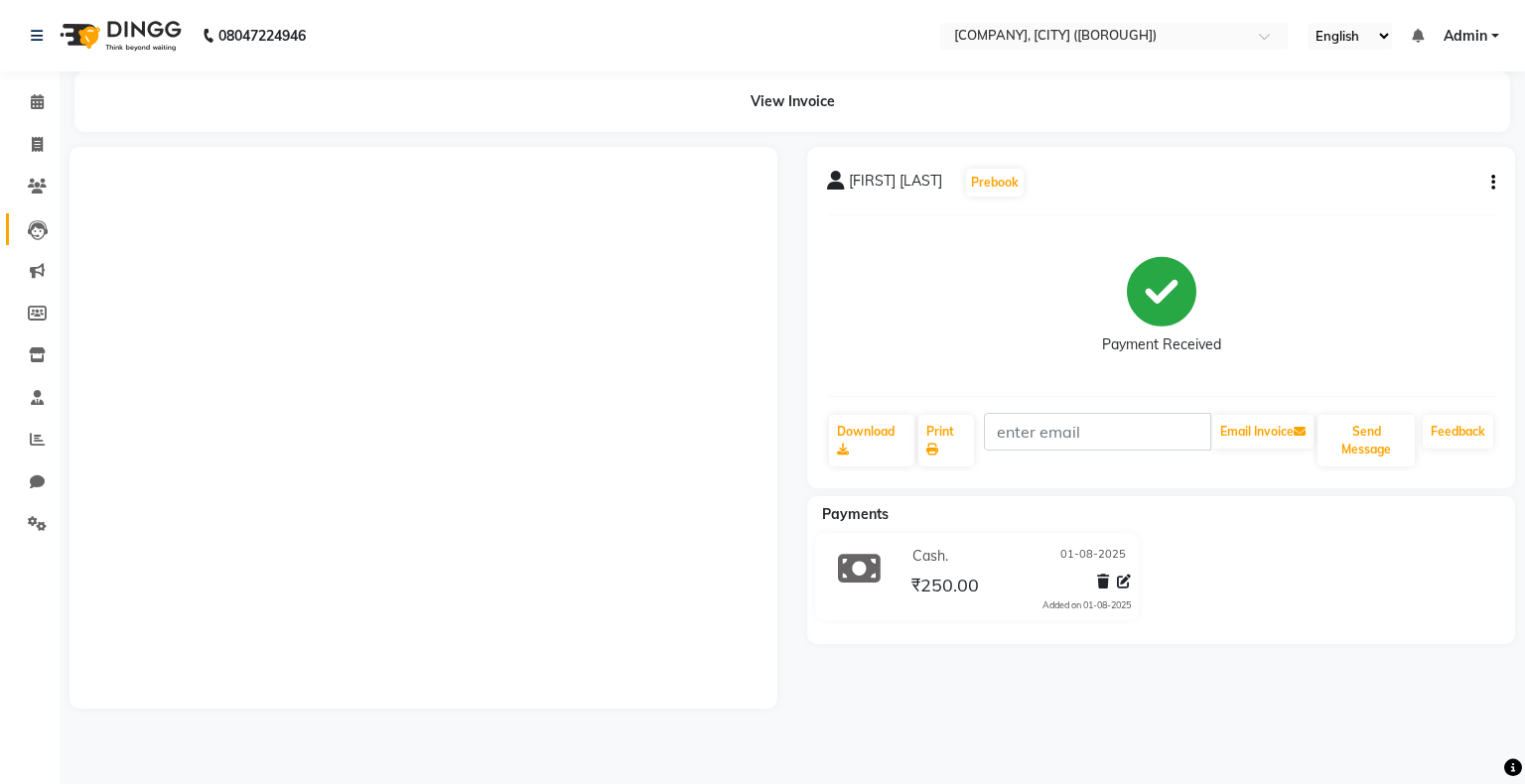 scroll, scrollTop: 0, scrollLeft: 0, axis: both 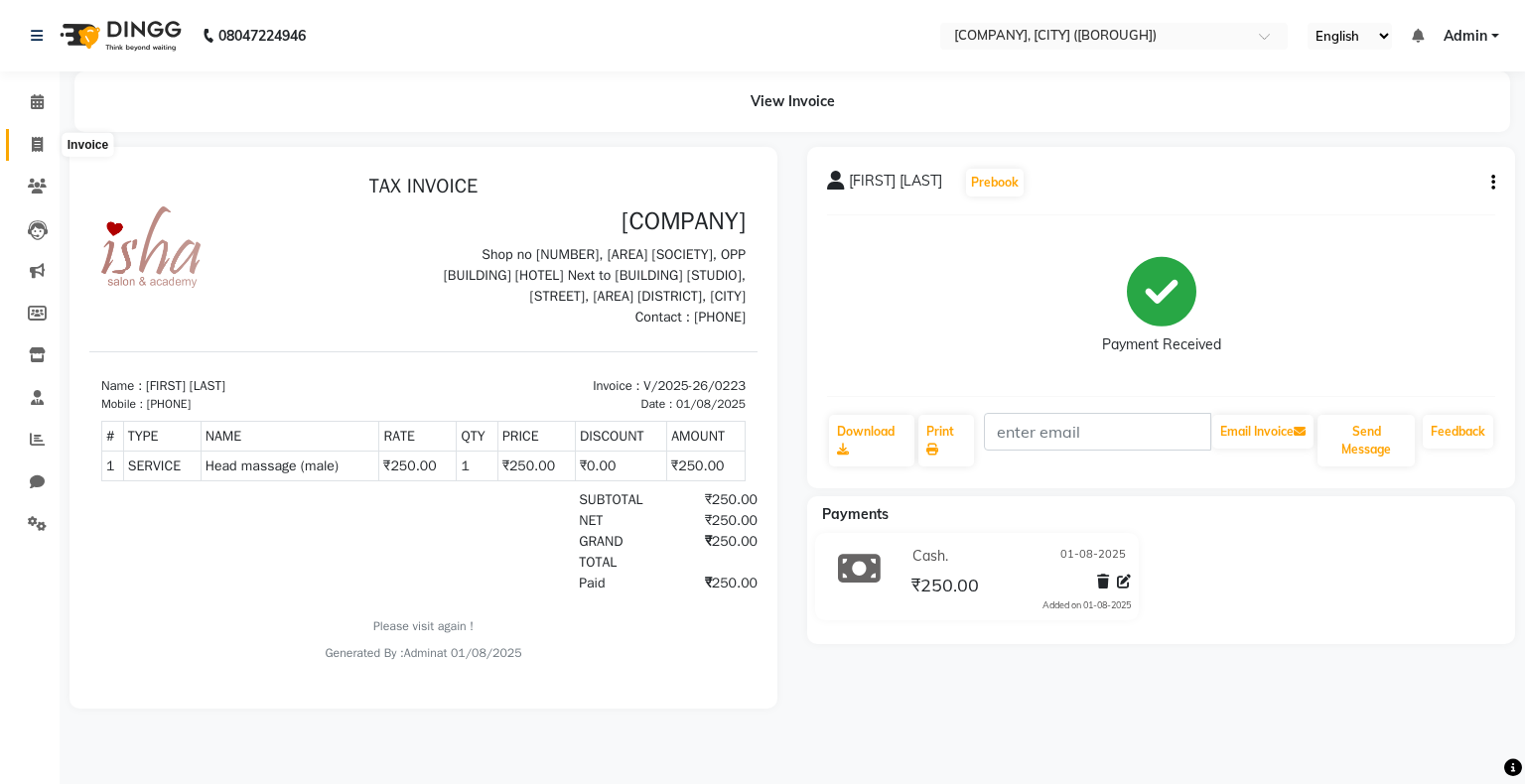 click 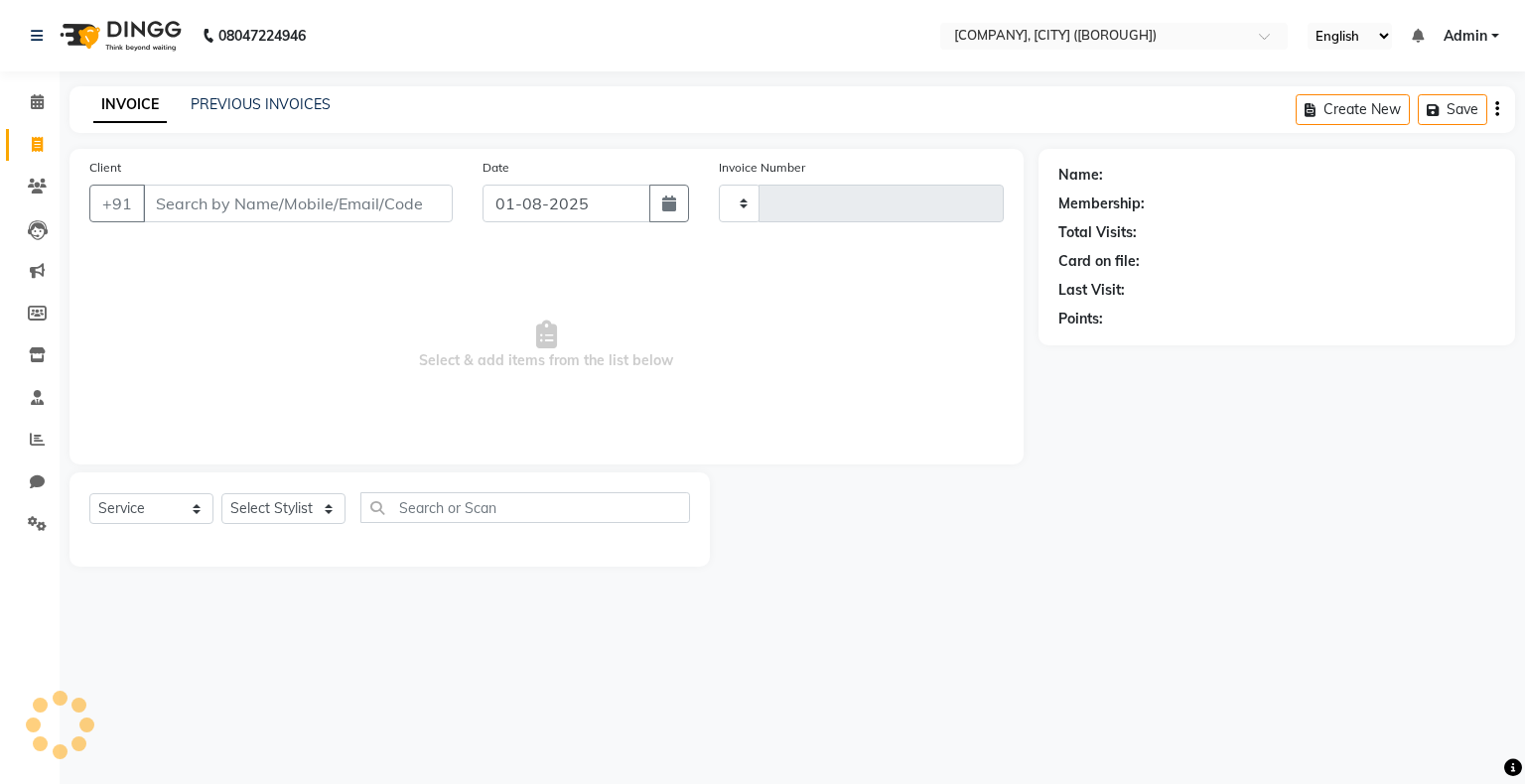 type on "0224" 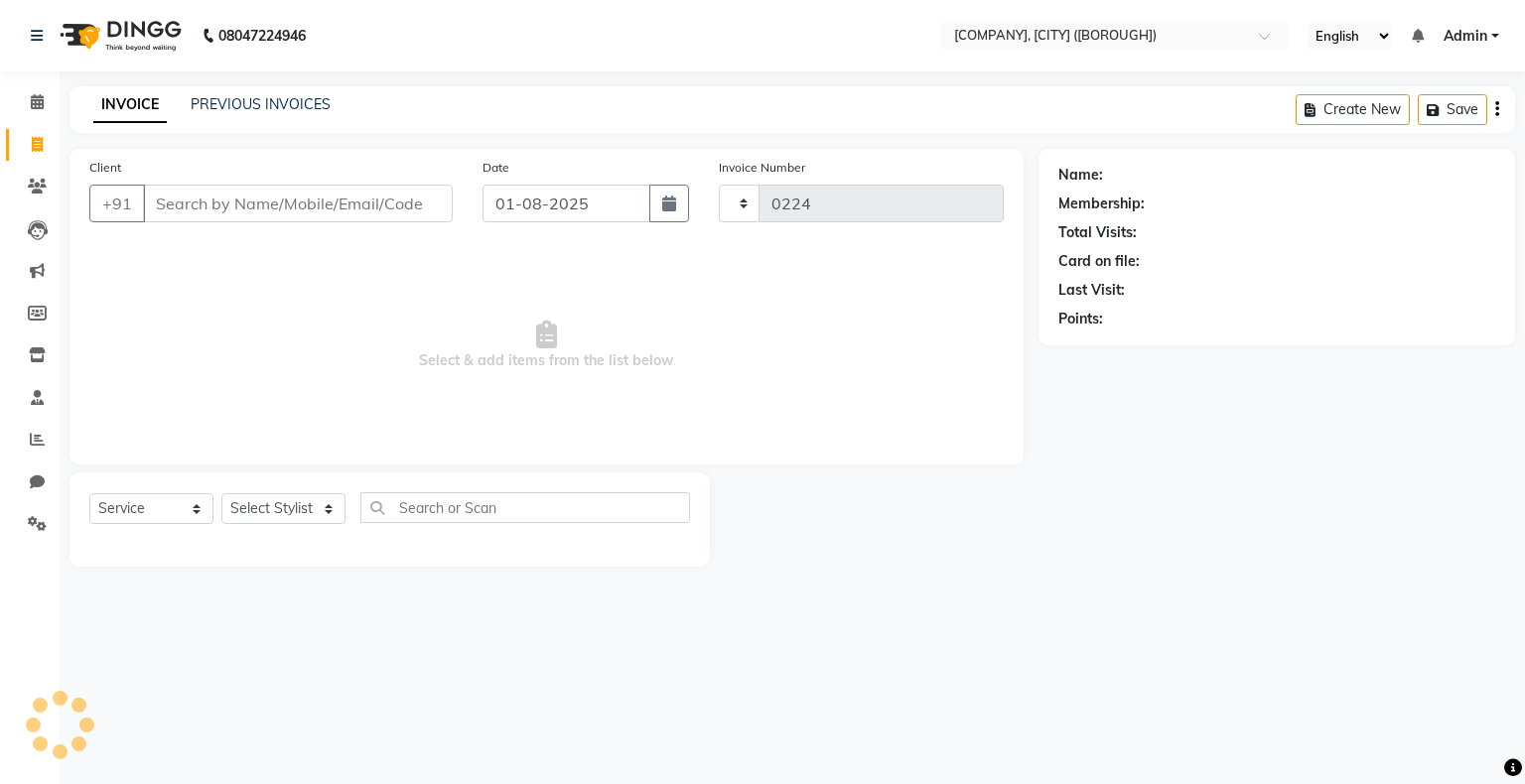select on "8203" 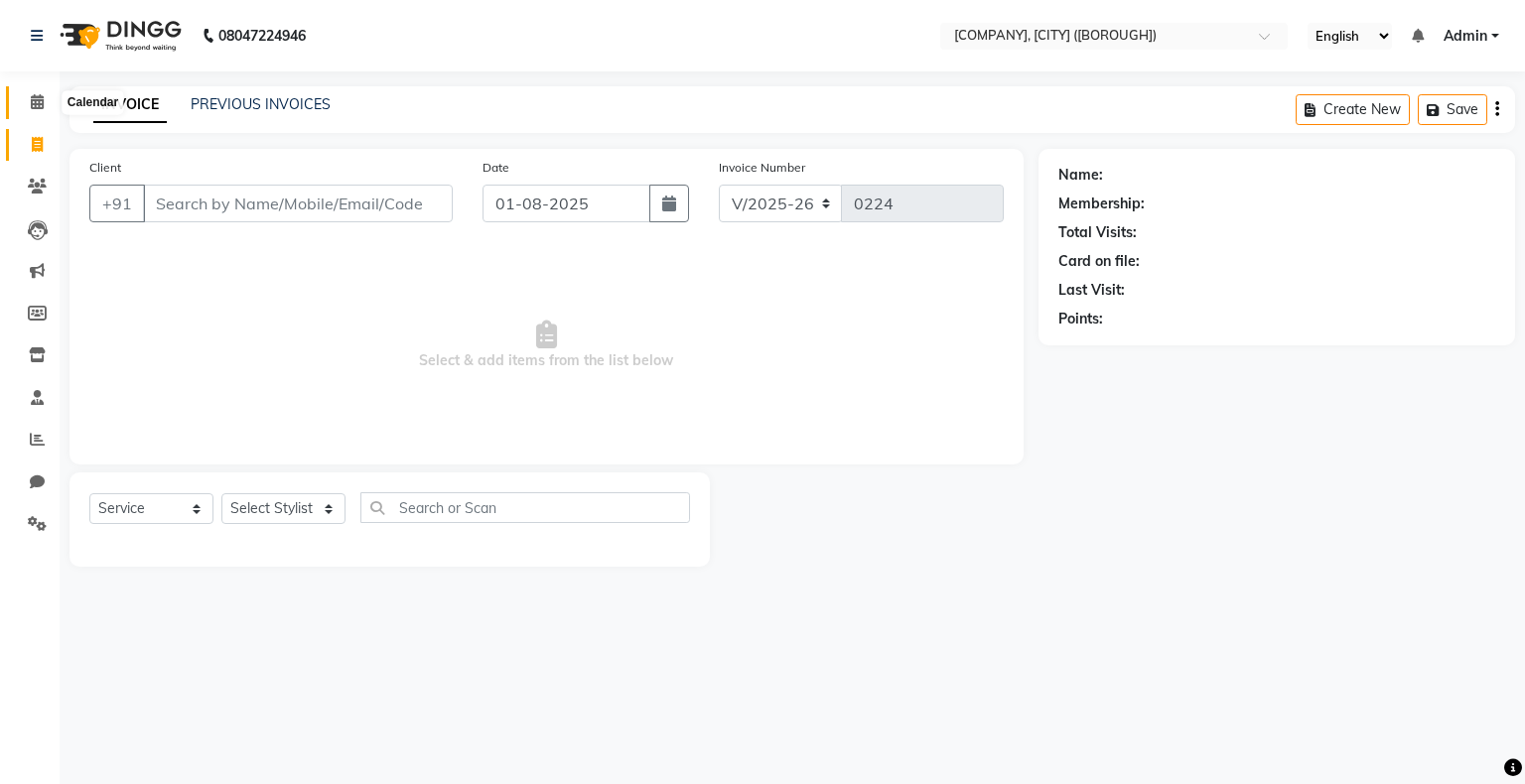click 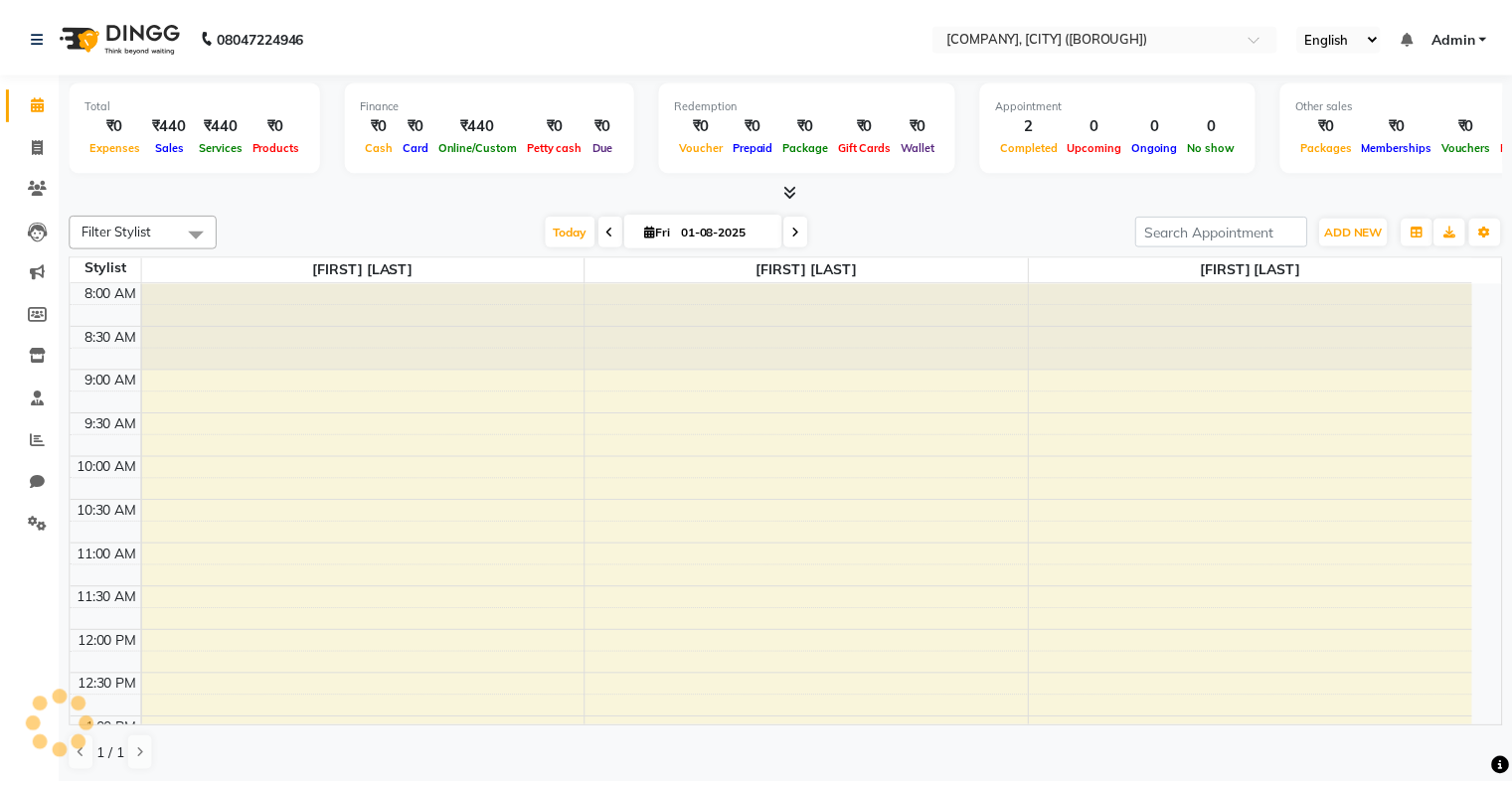 scroll, scrollTop: 0, scrollLeft: 0, axis: both 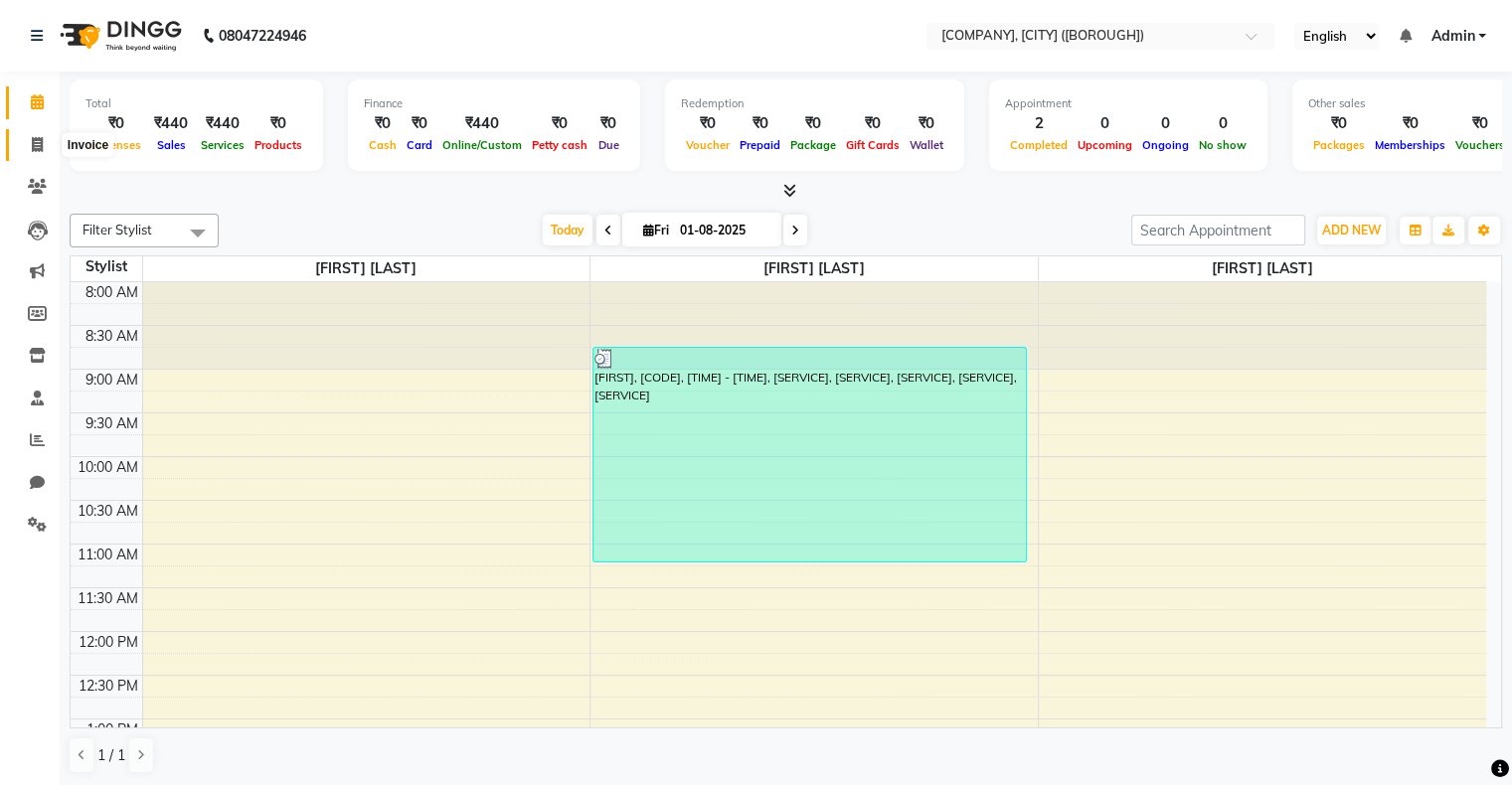 click 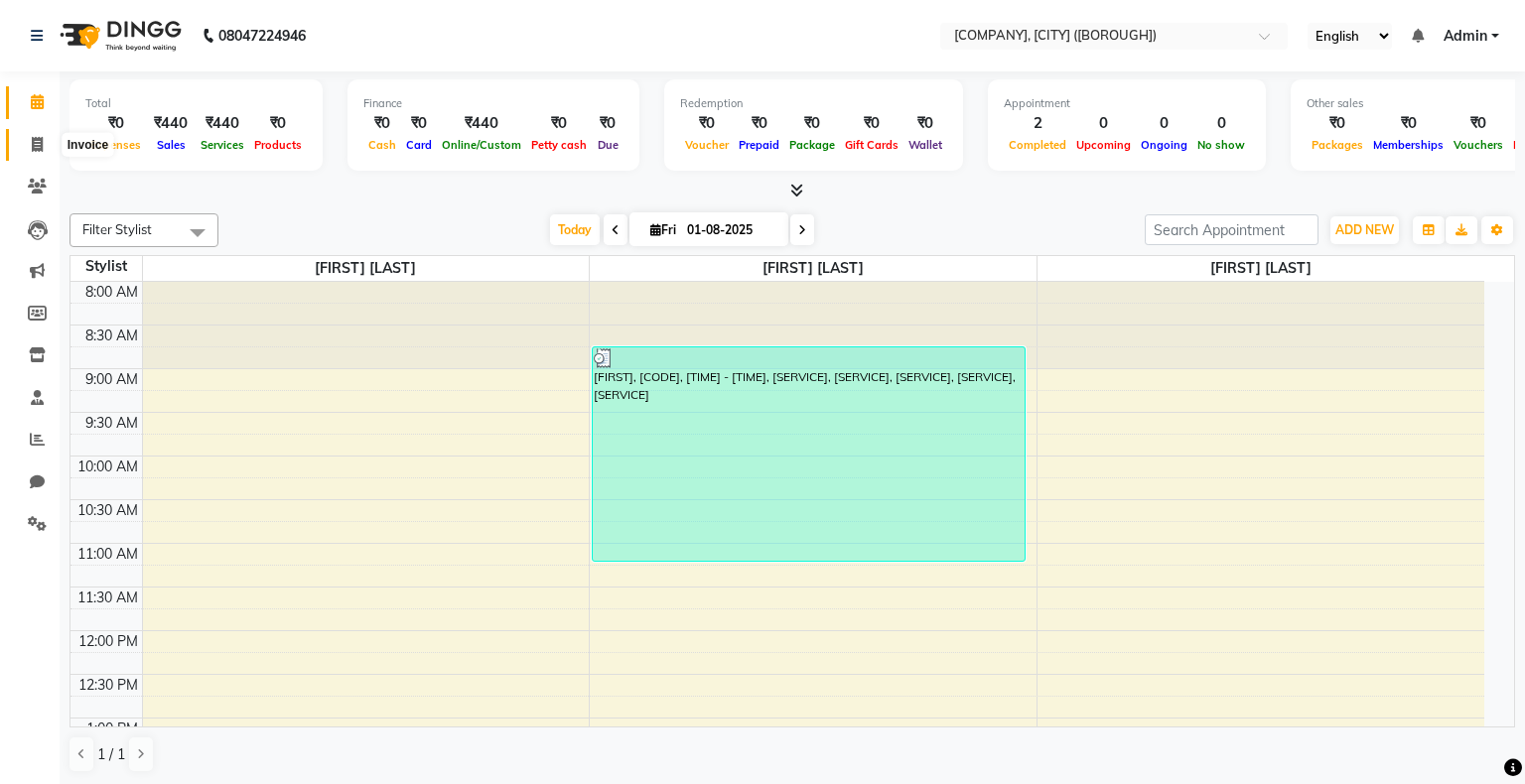 select on "service" 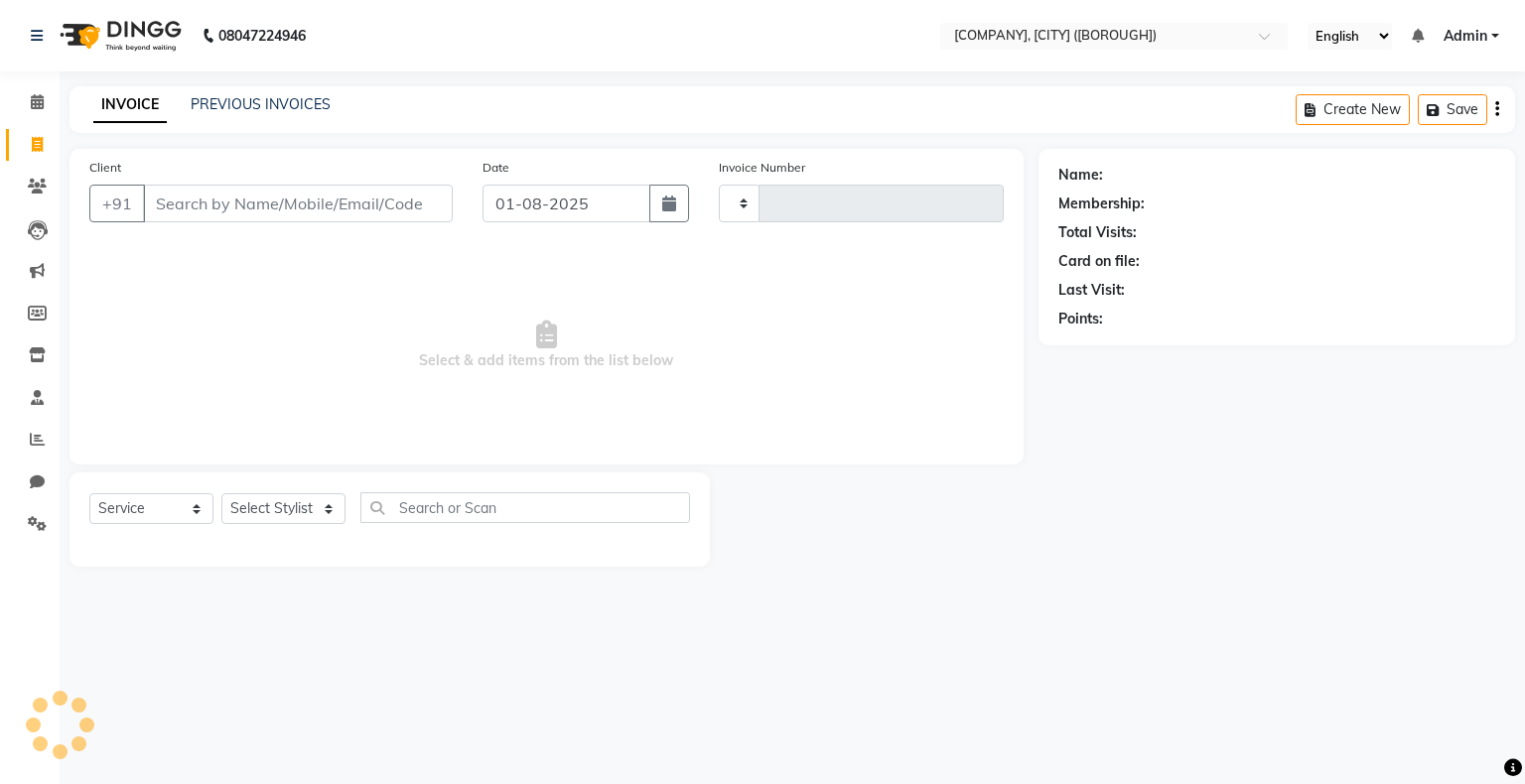 type on "0224" 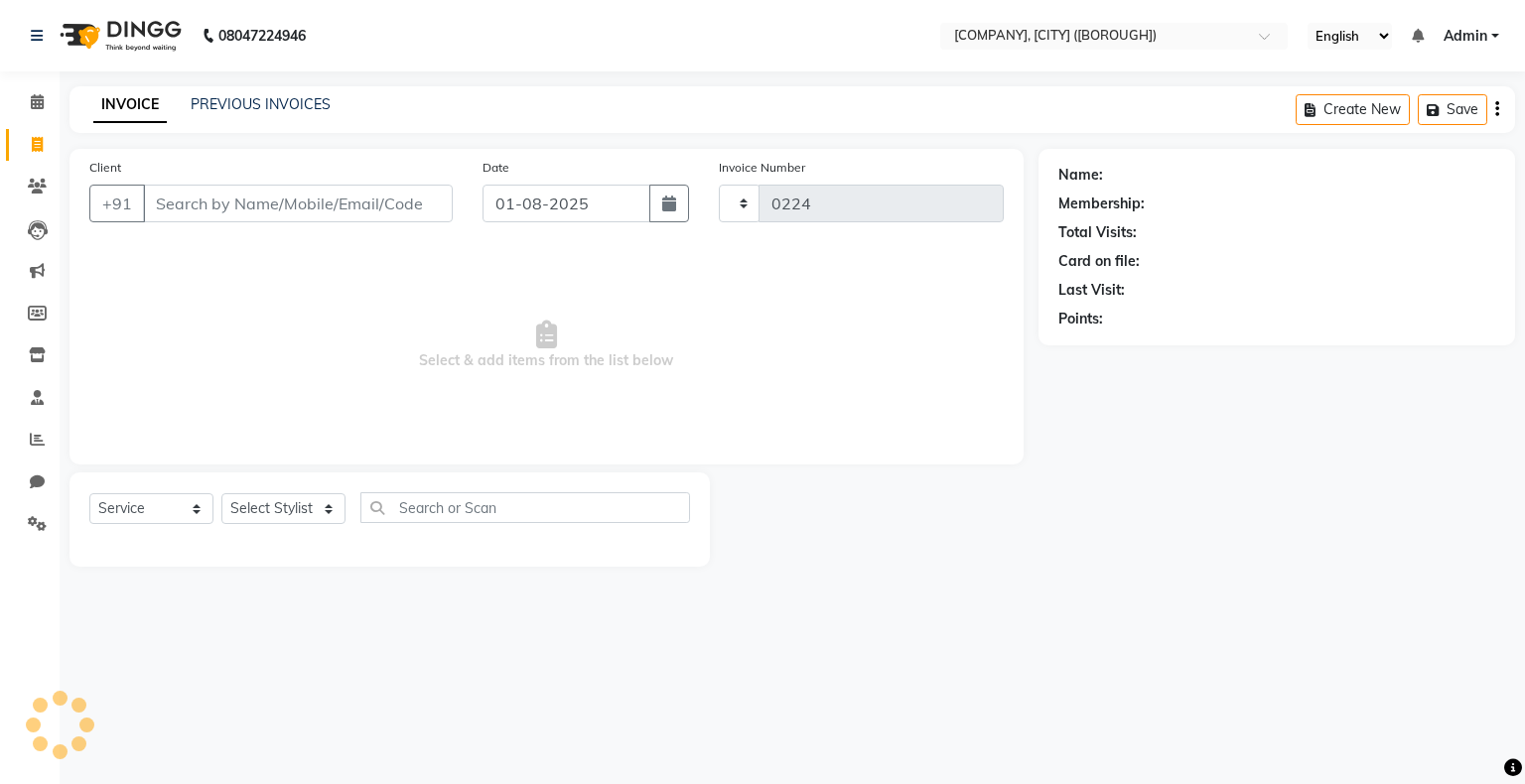 select on "8203" 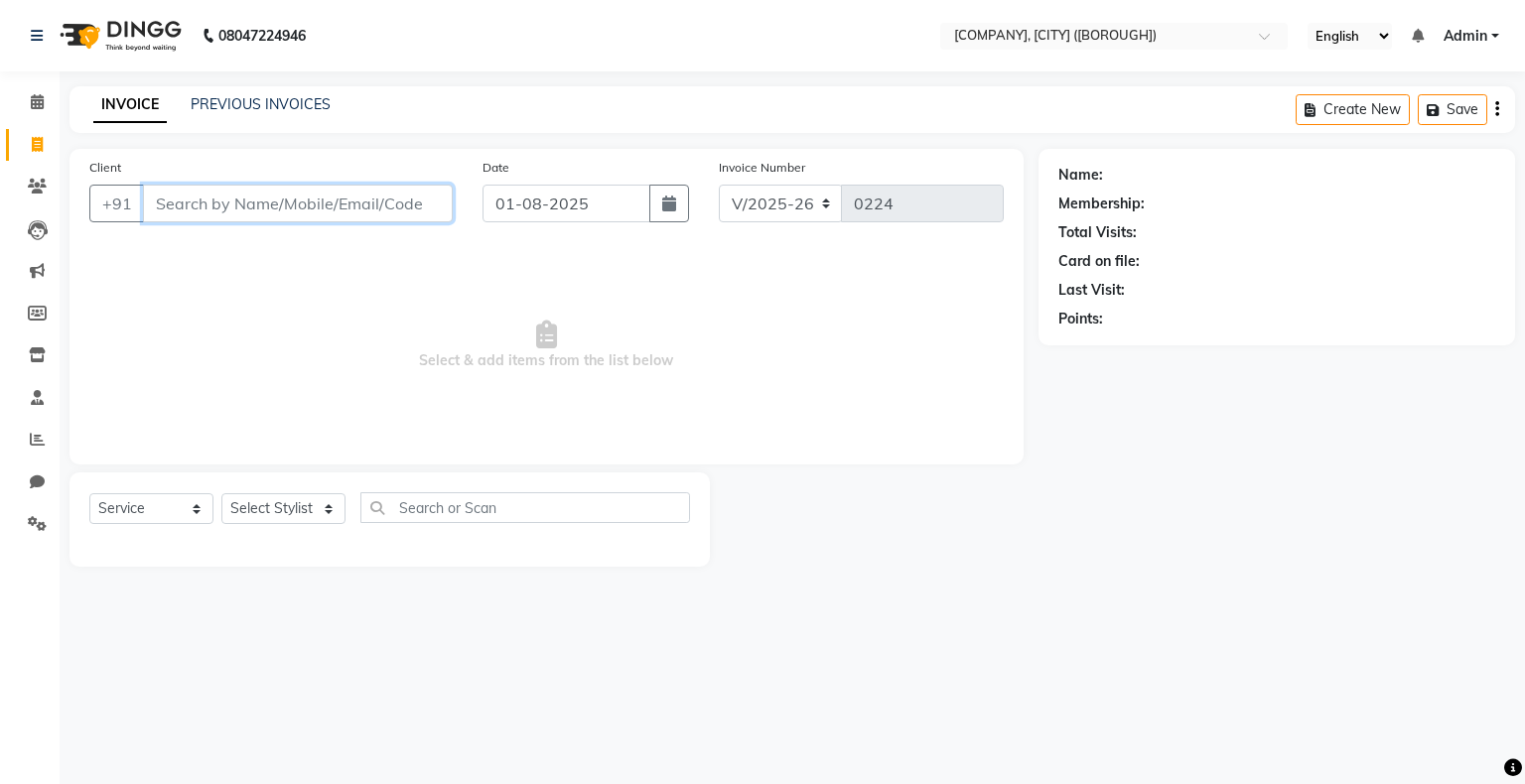 click on "Client" at bounding box center (298, 203) 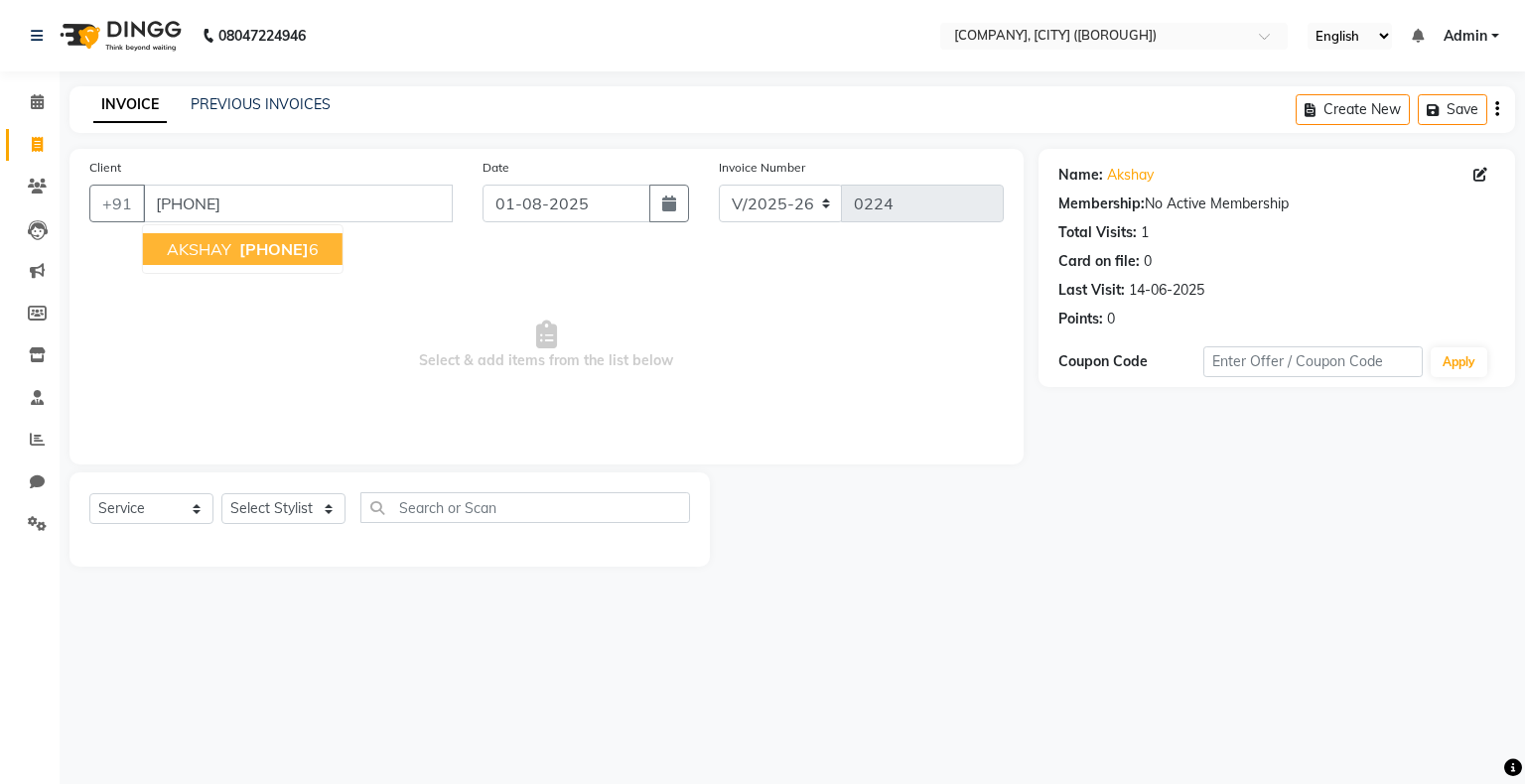 click on "[PHONE]" at bounding box center (277, 249) 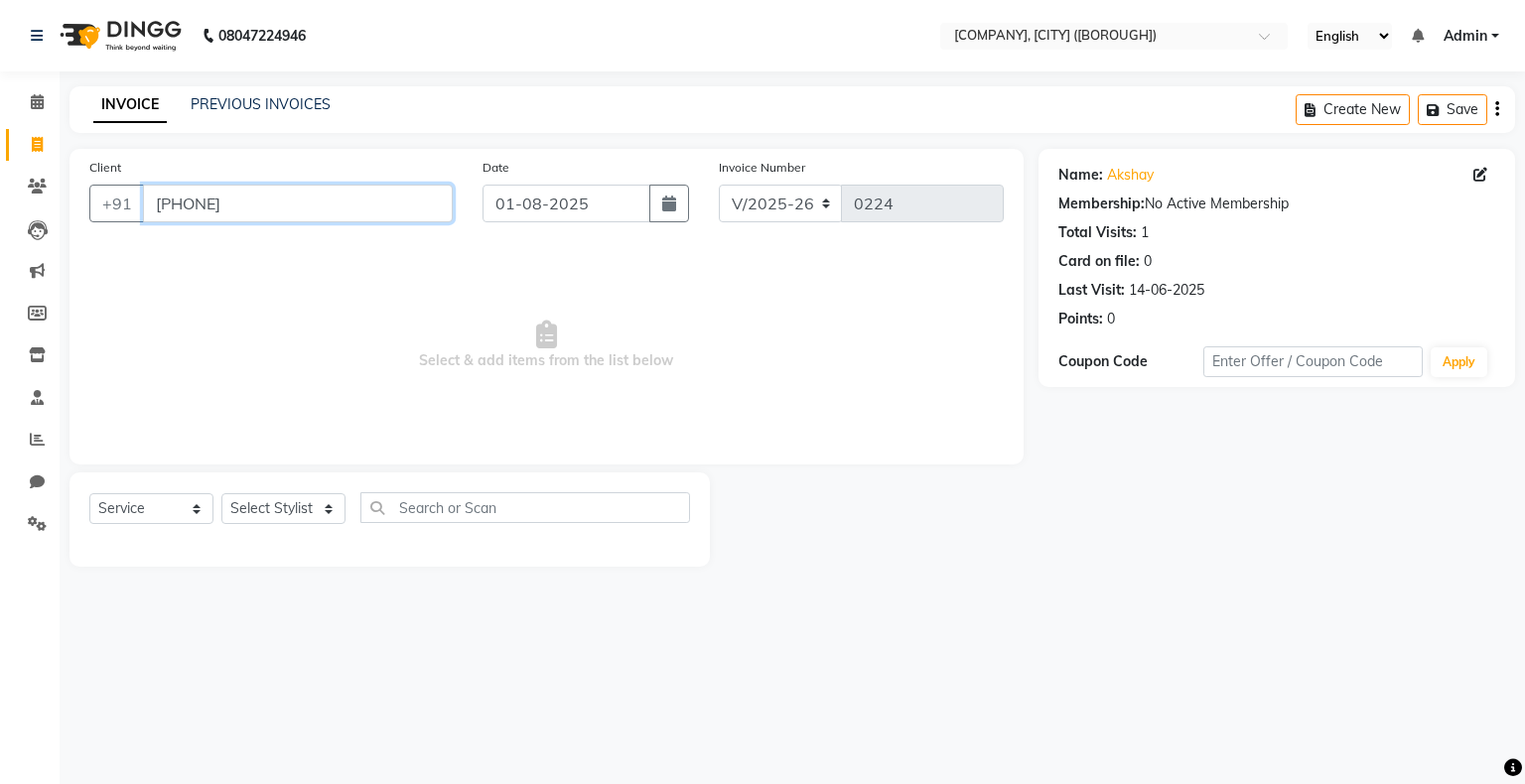 click on "[PHONE]" at bounding box center (298, 203) 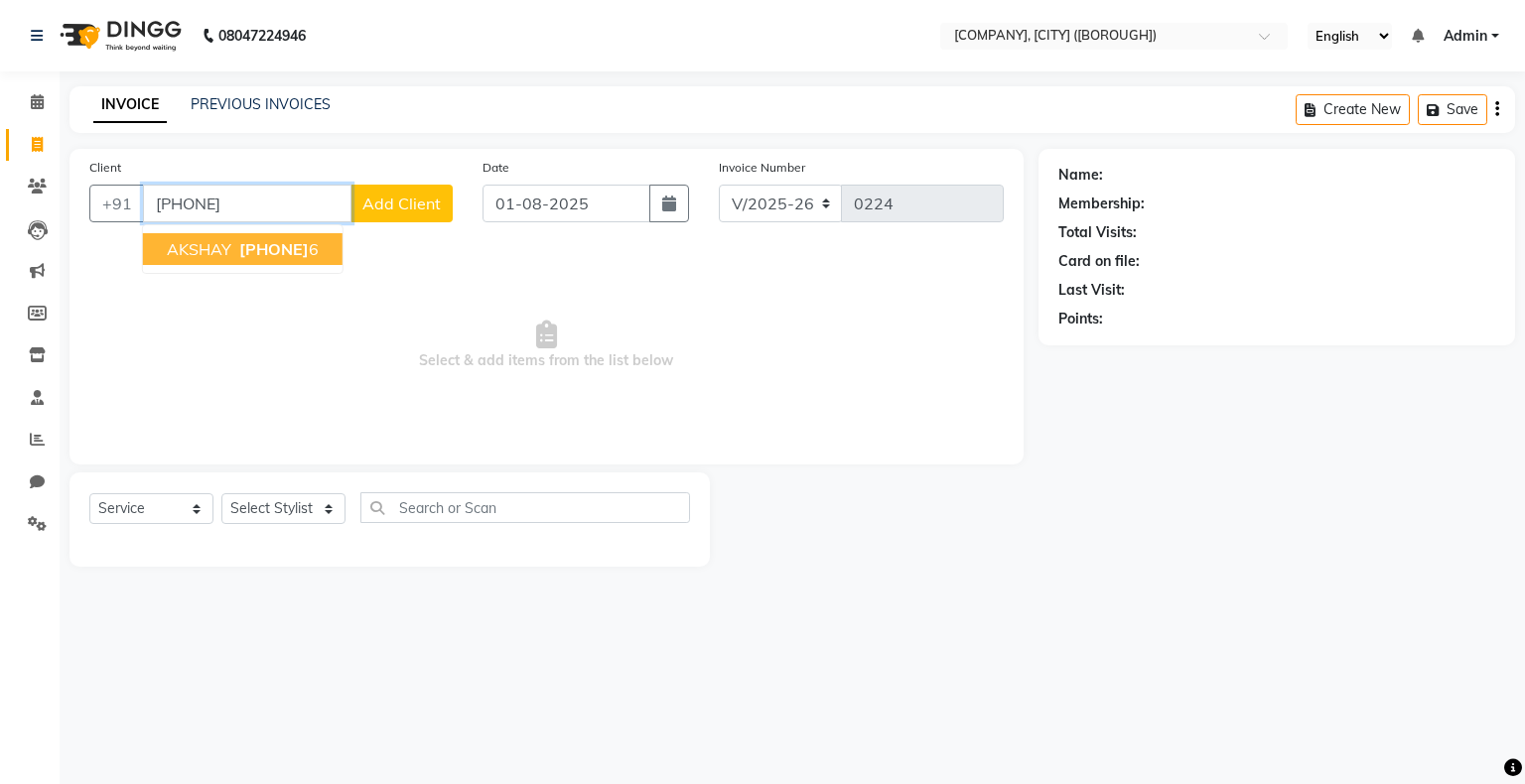 click on "[PHONE]" at bounding box center (277, 249) 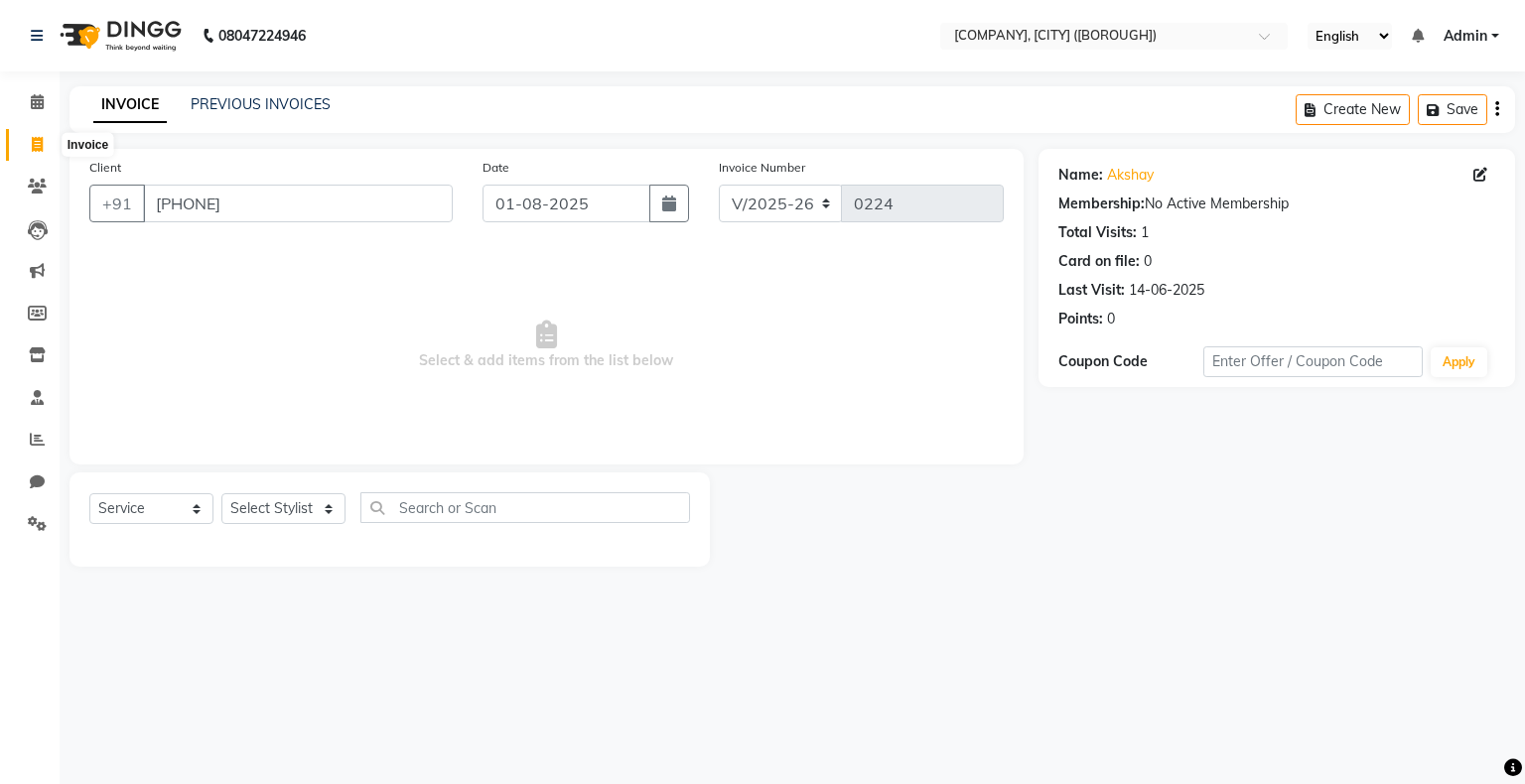 click 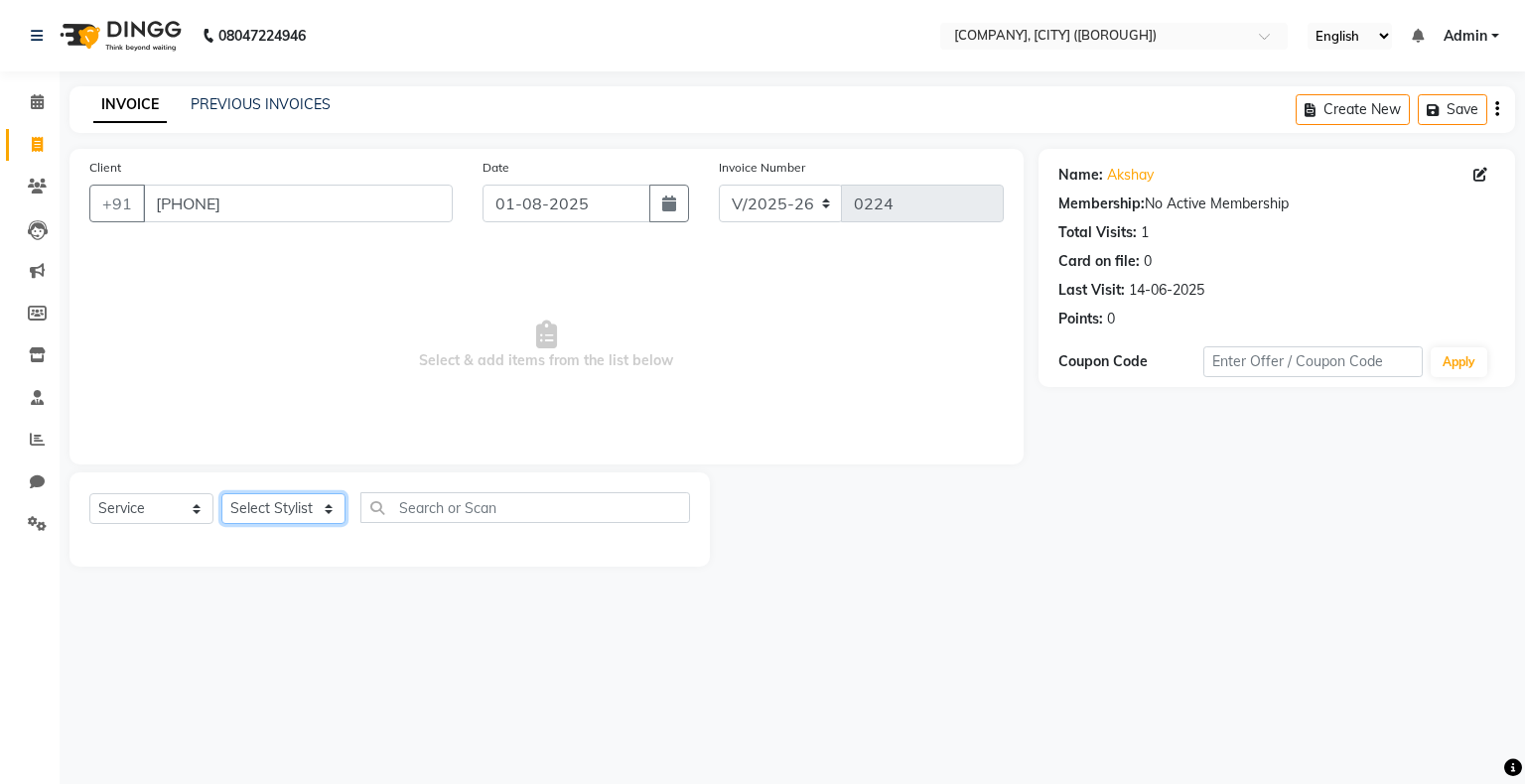 click on "Select Stylist [FIRST] [LAST] [FIRST] [LAST] [FIRST] [LAST]" 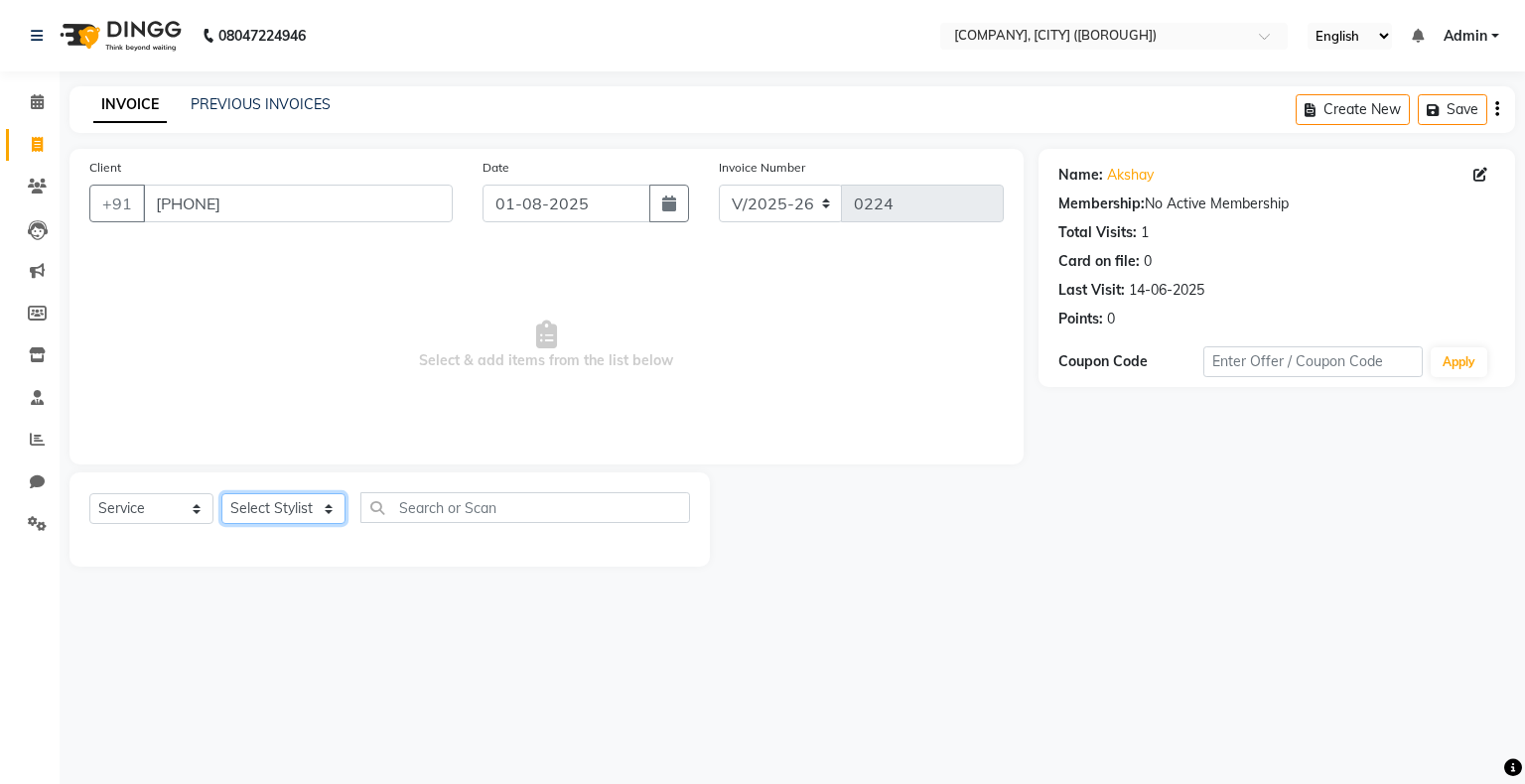 select on "[NUMBER]" 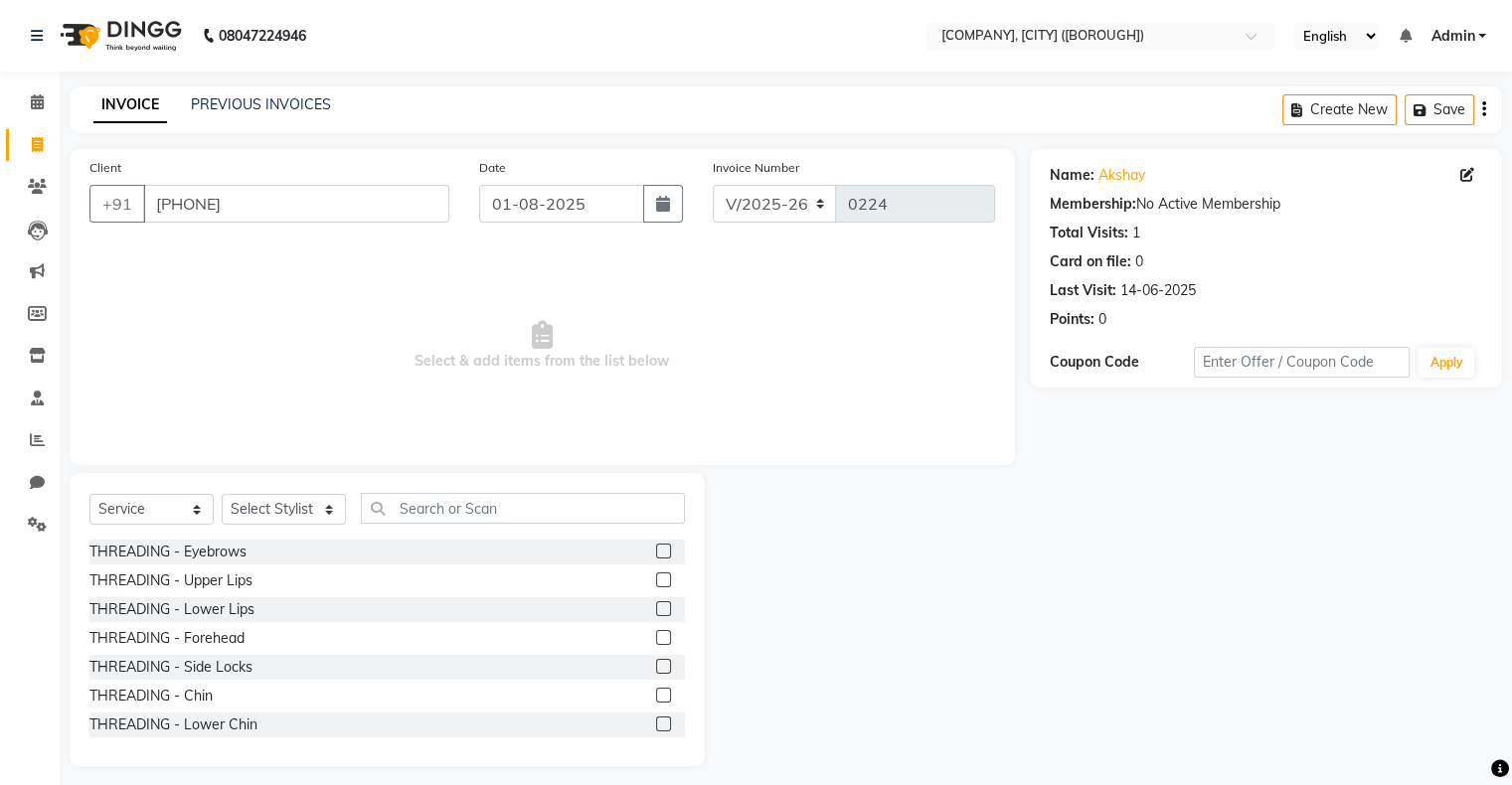 click 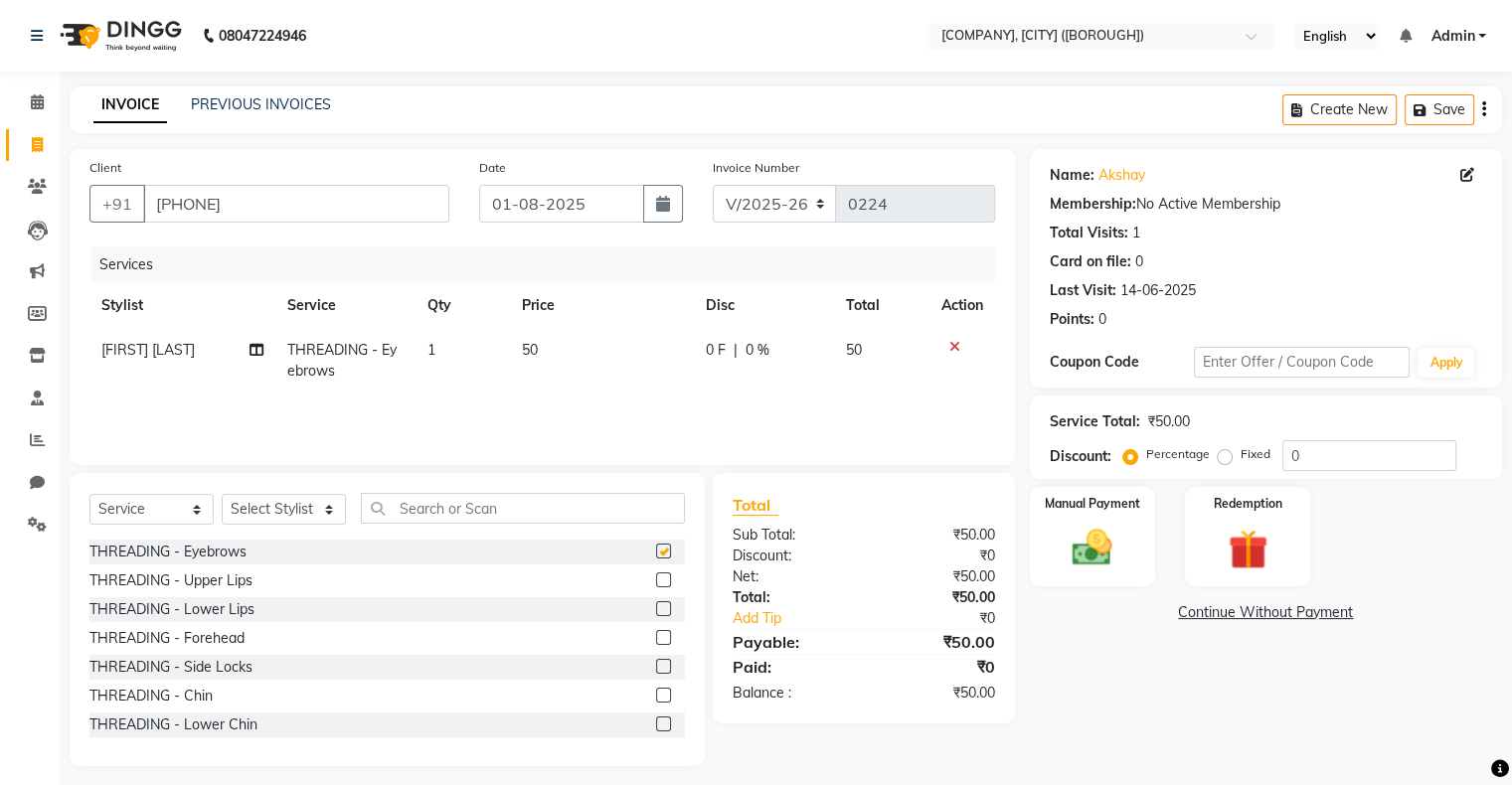 checkbox on "false" 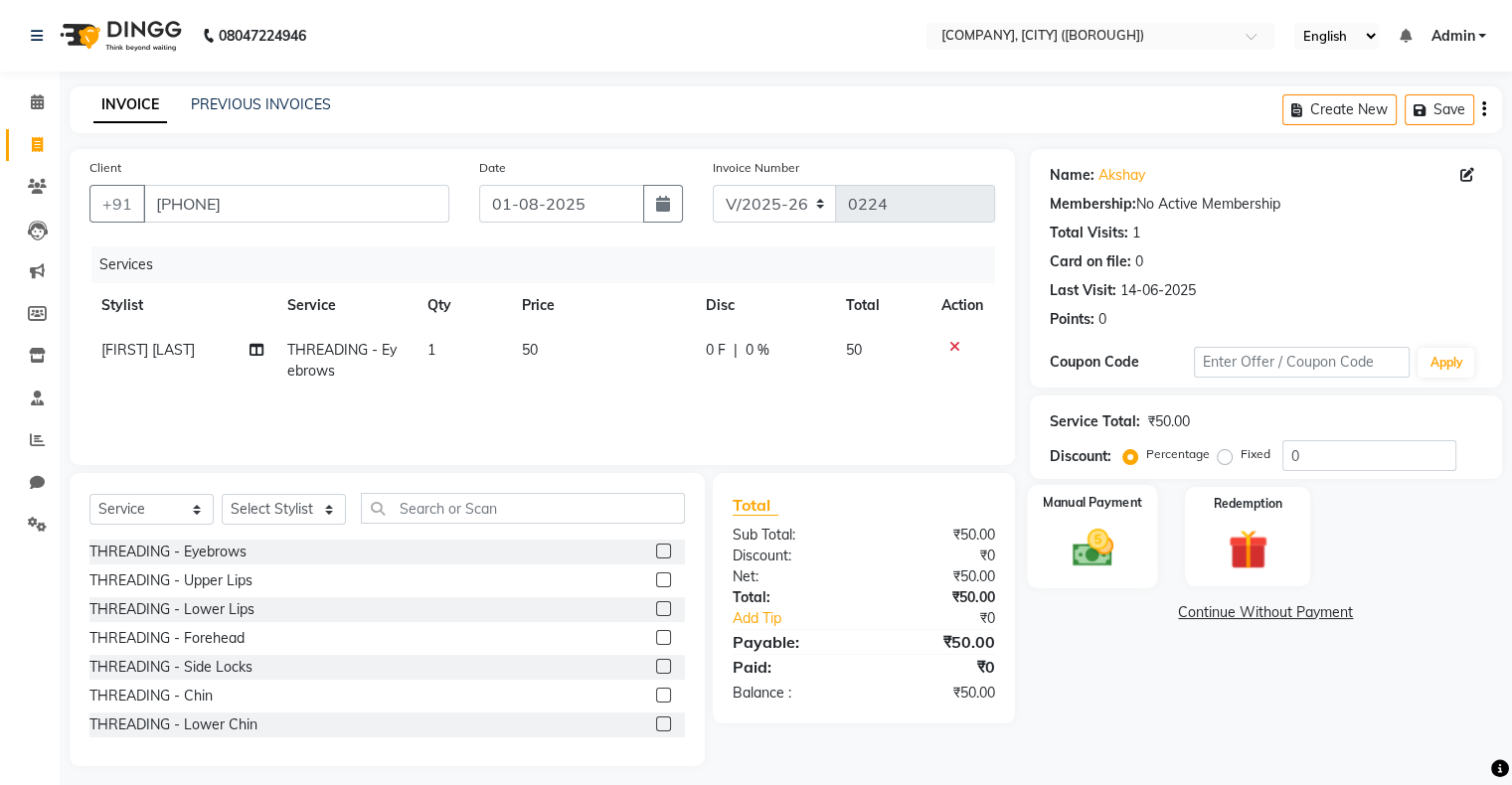 click 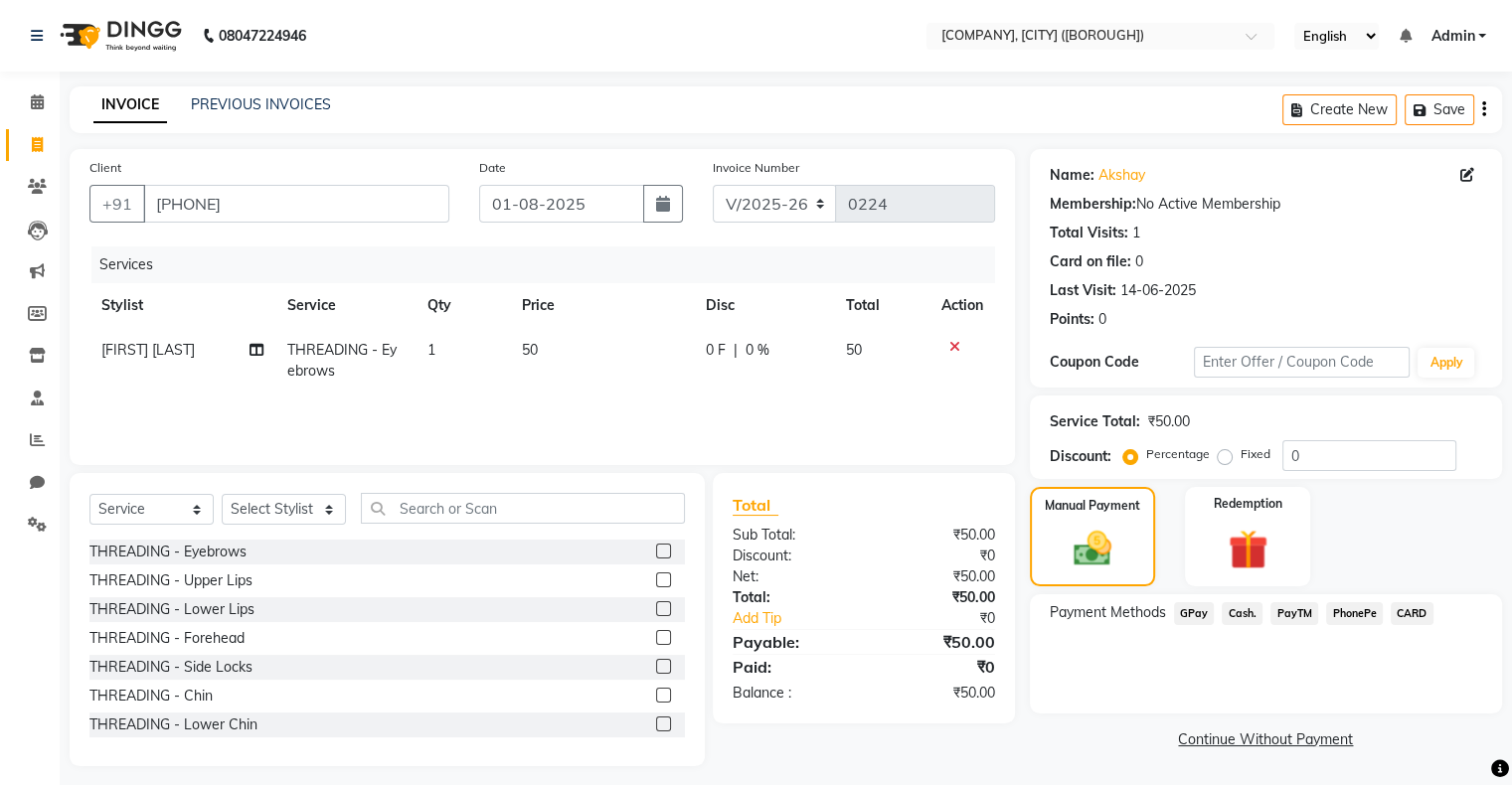 click on "Cash." 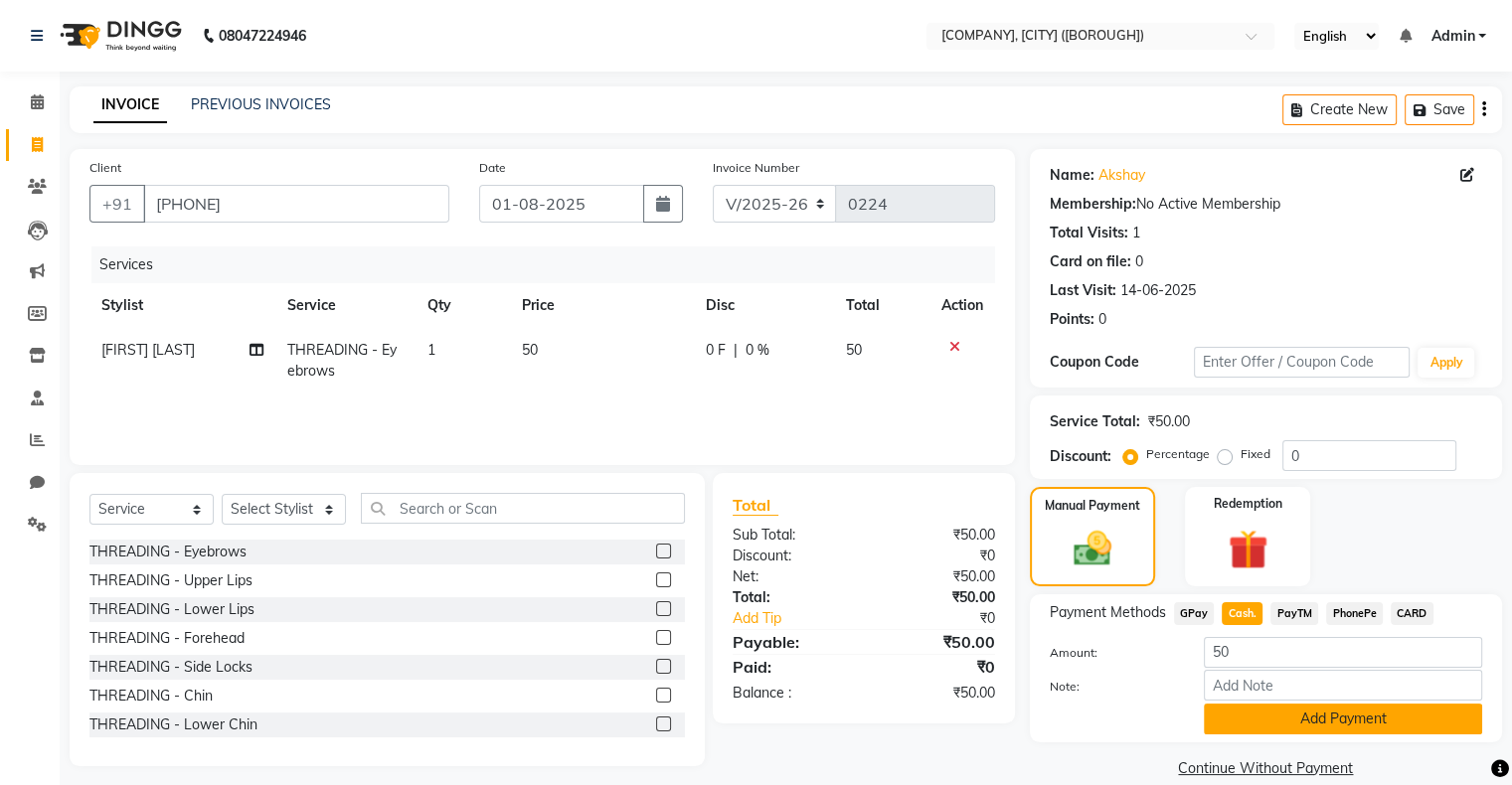 click on "Add Payment" 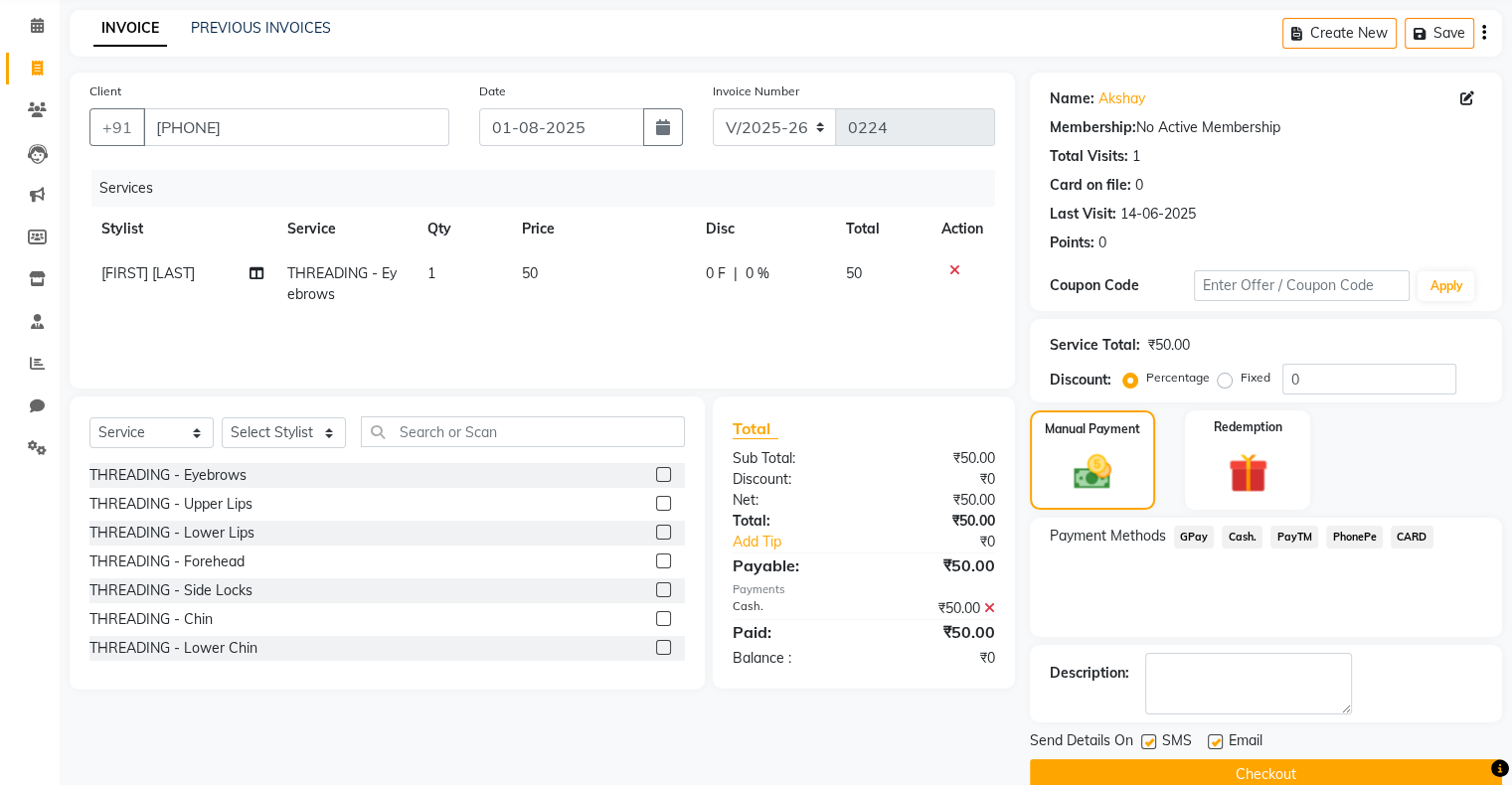 scroll, scrollTop: 109, scrollLeft: 0, axis: vertical 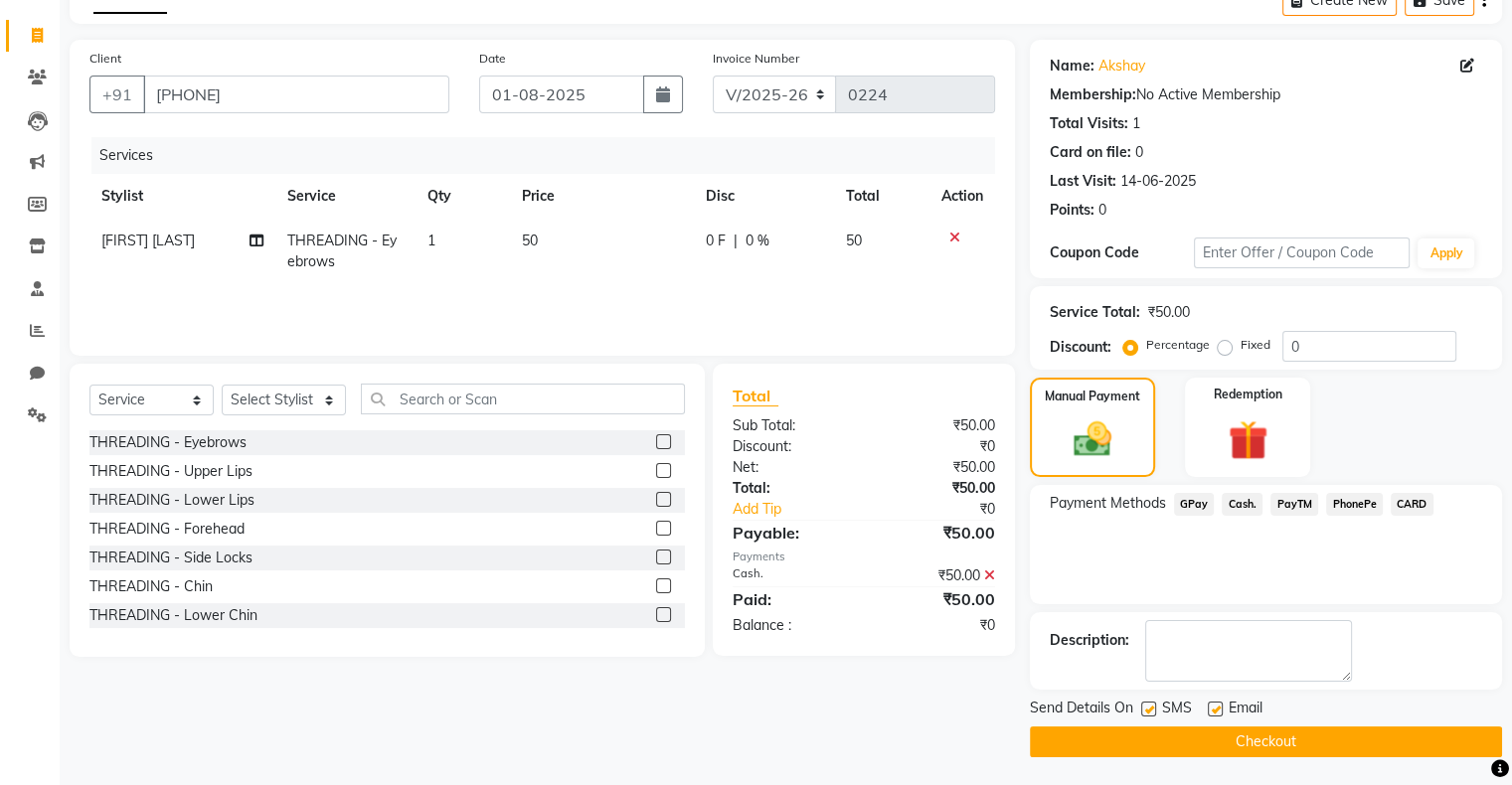 click on "Checkout" 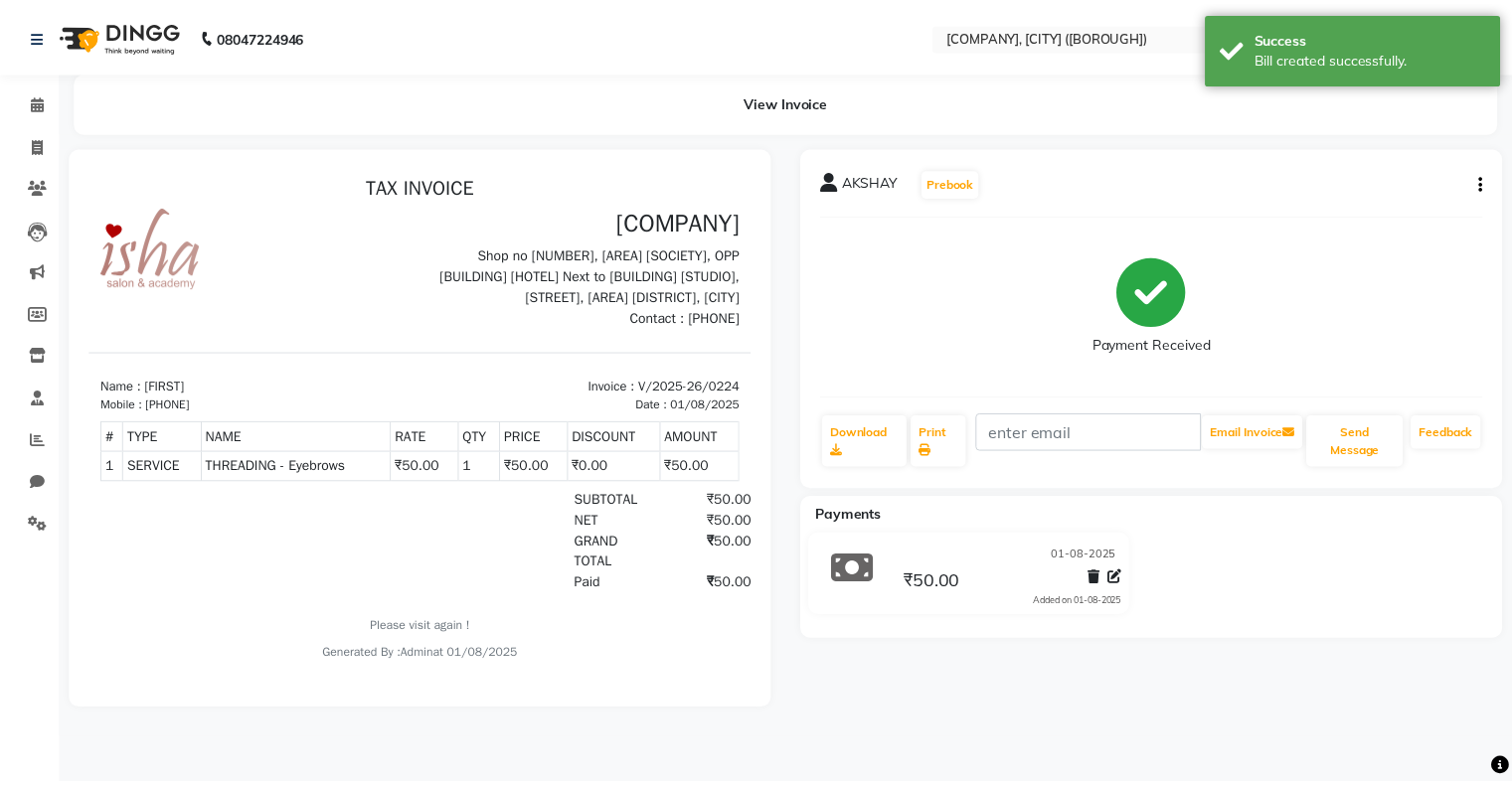 scroll, scrollTop: 0, scrollLeft: 0, axis: both 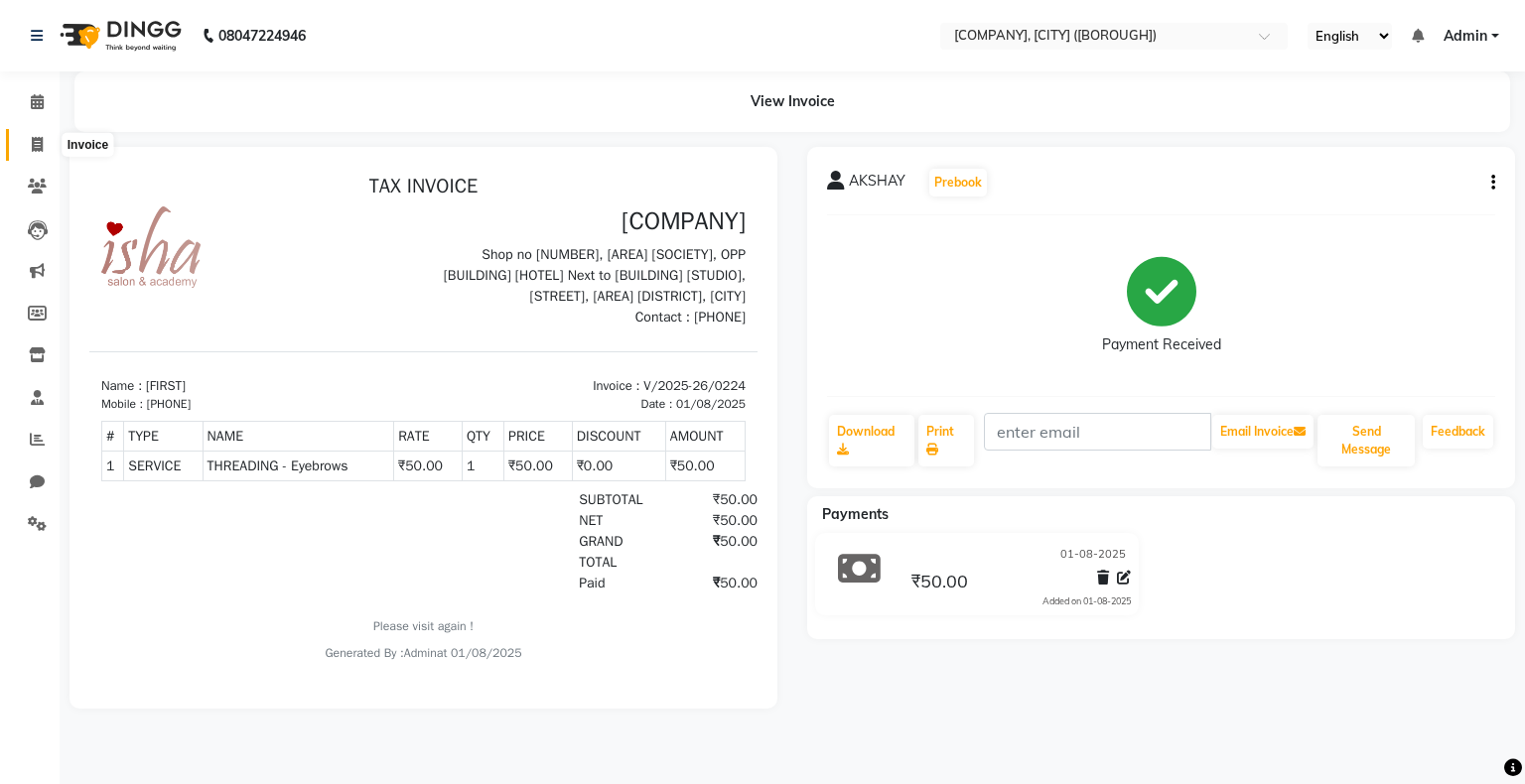 click 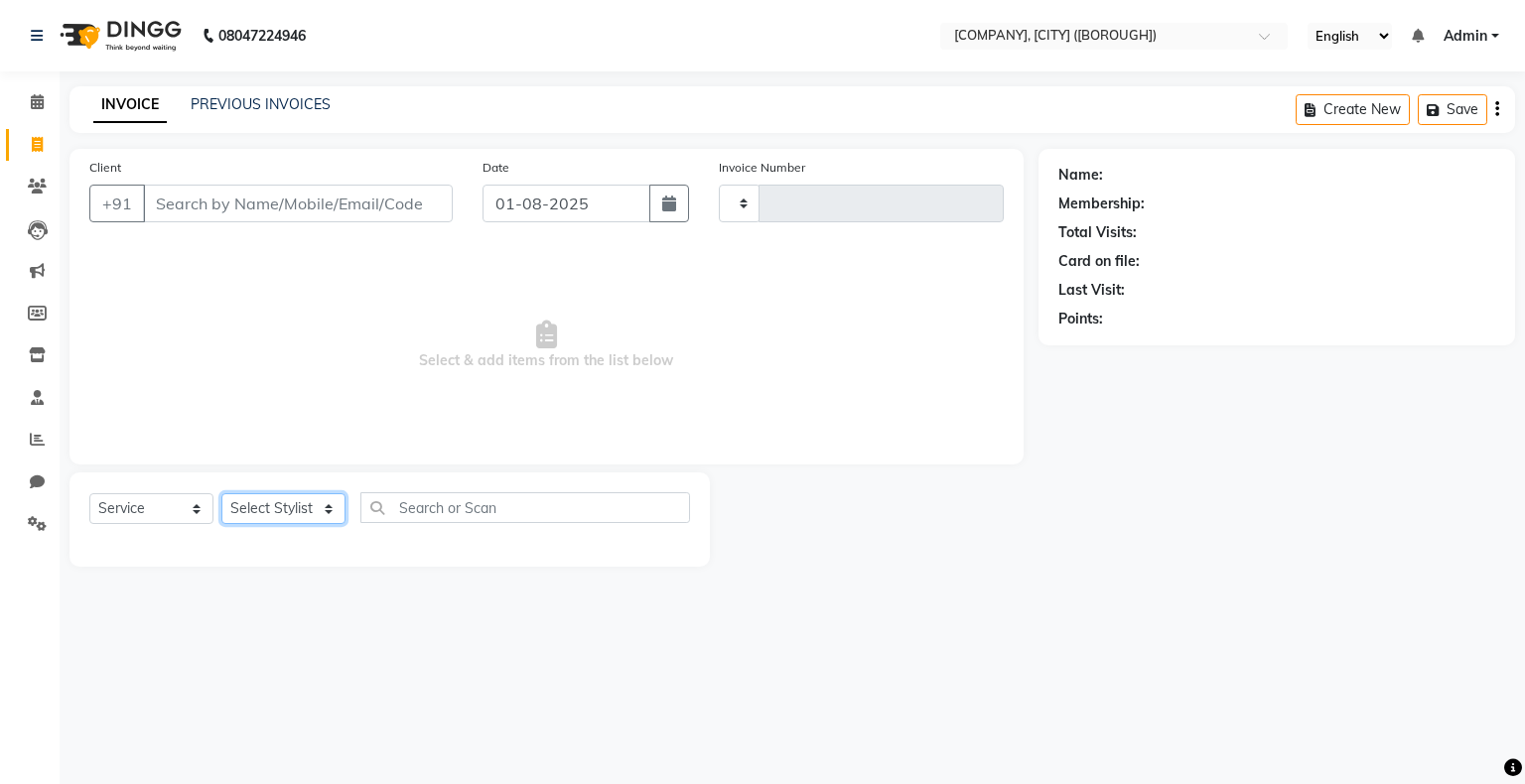 click on "Select Stylist [FIRST] [LAST] [FIRST] [LAST] [FIRST] [LAST]" 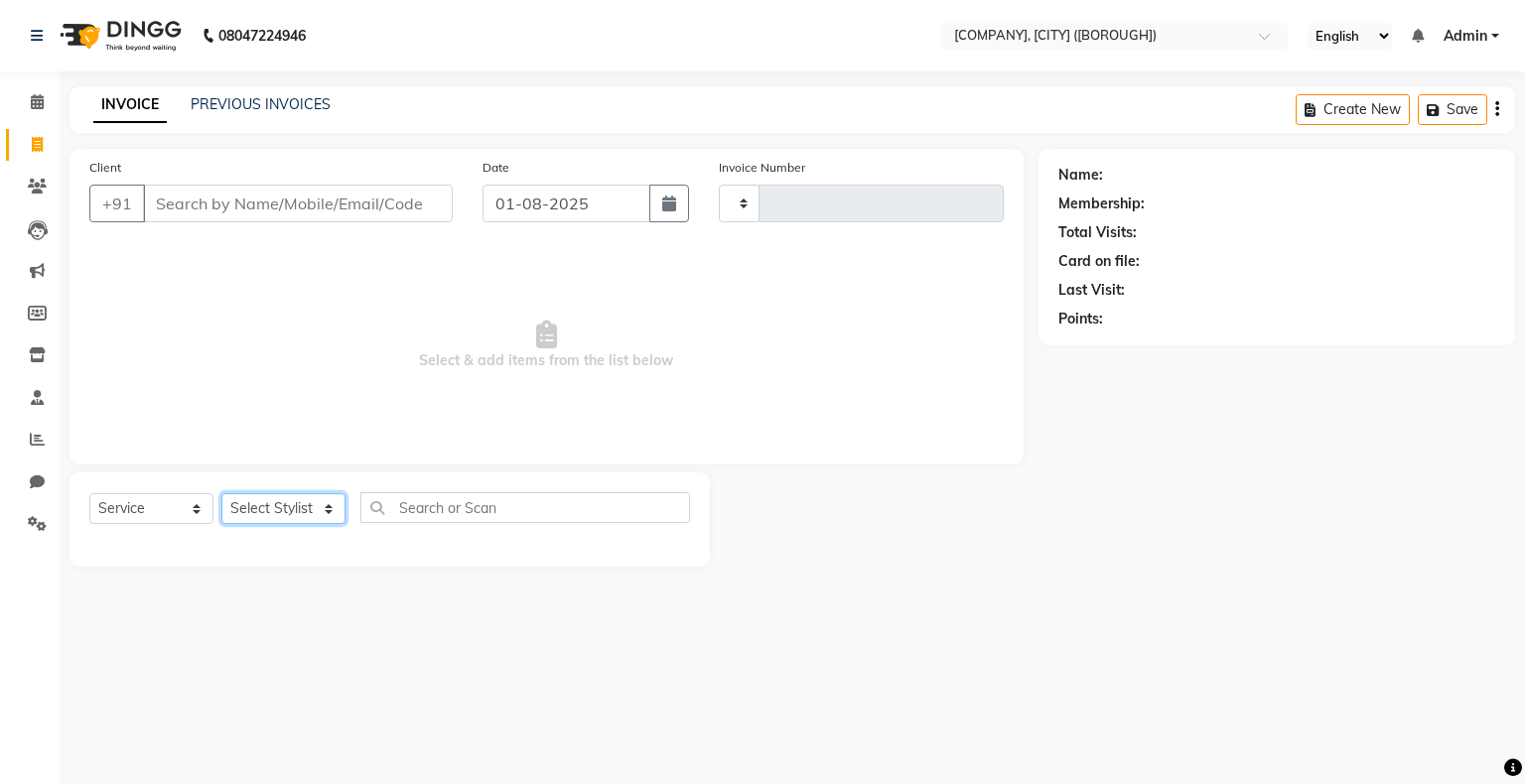 select on "[NUMBER]" 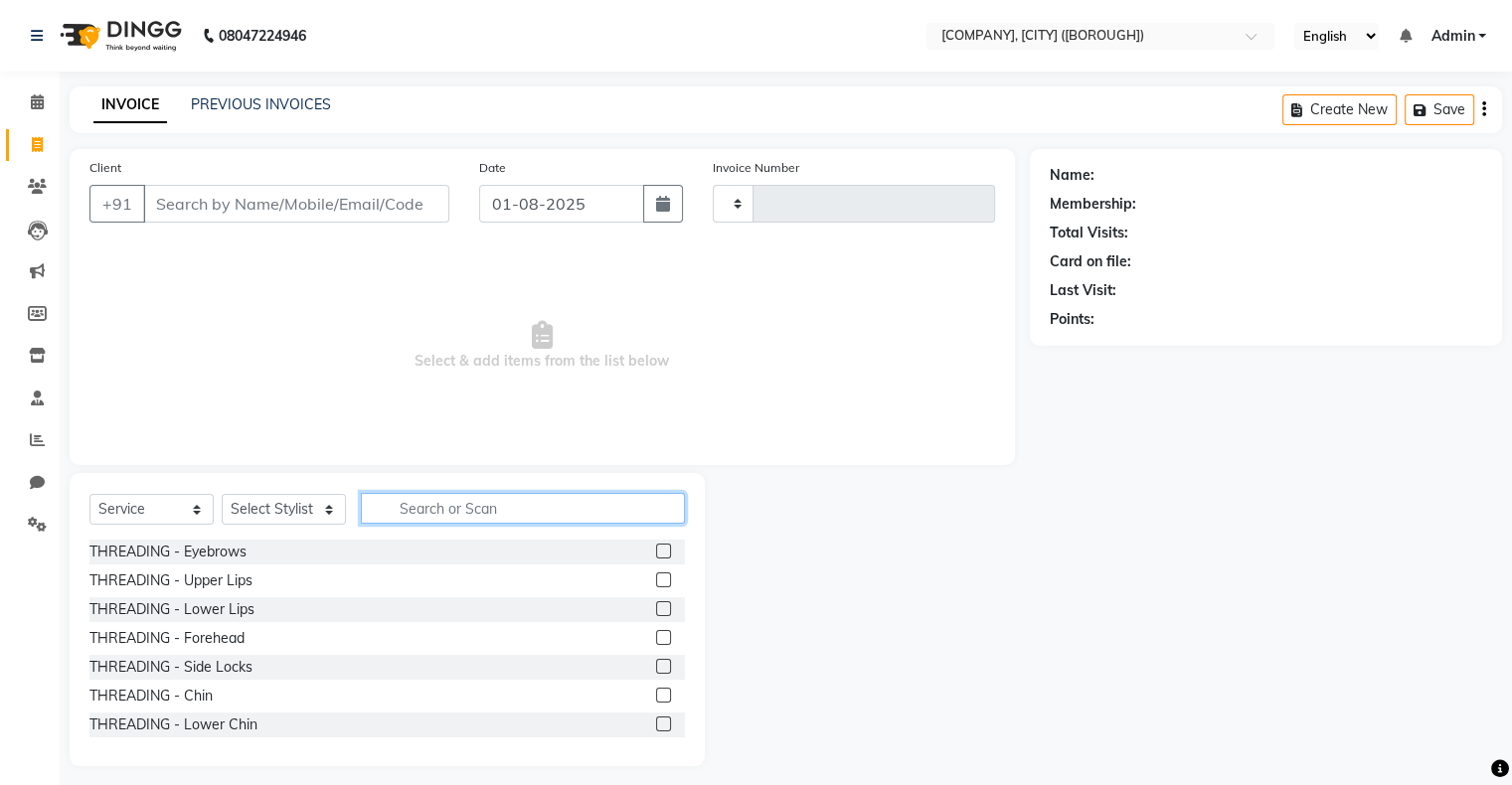 click 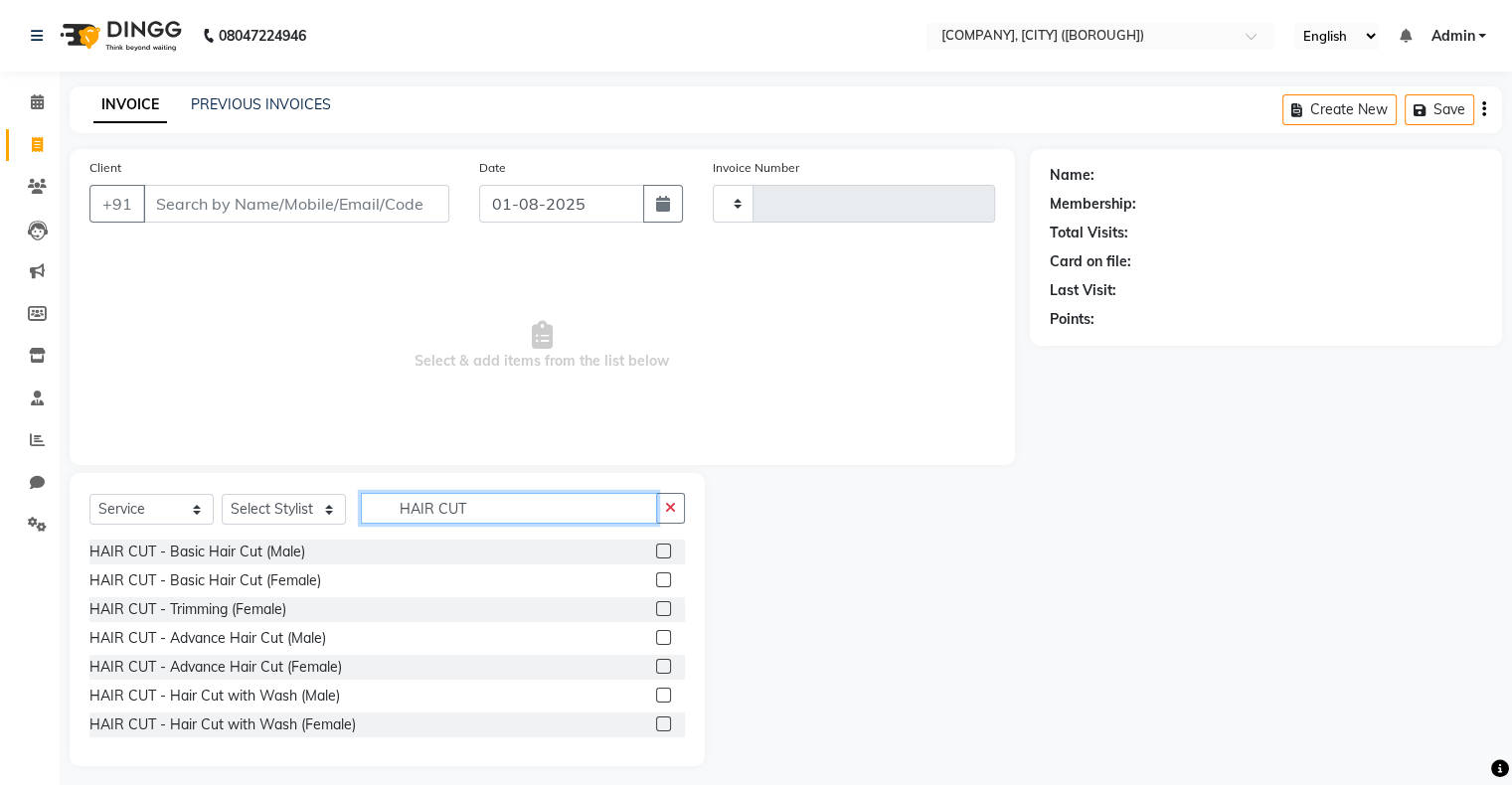 type on "HAIR CUT" 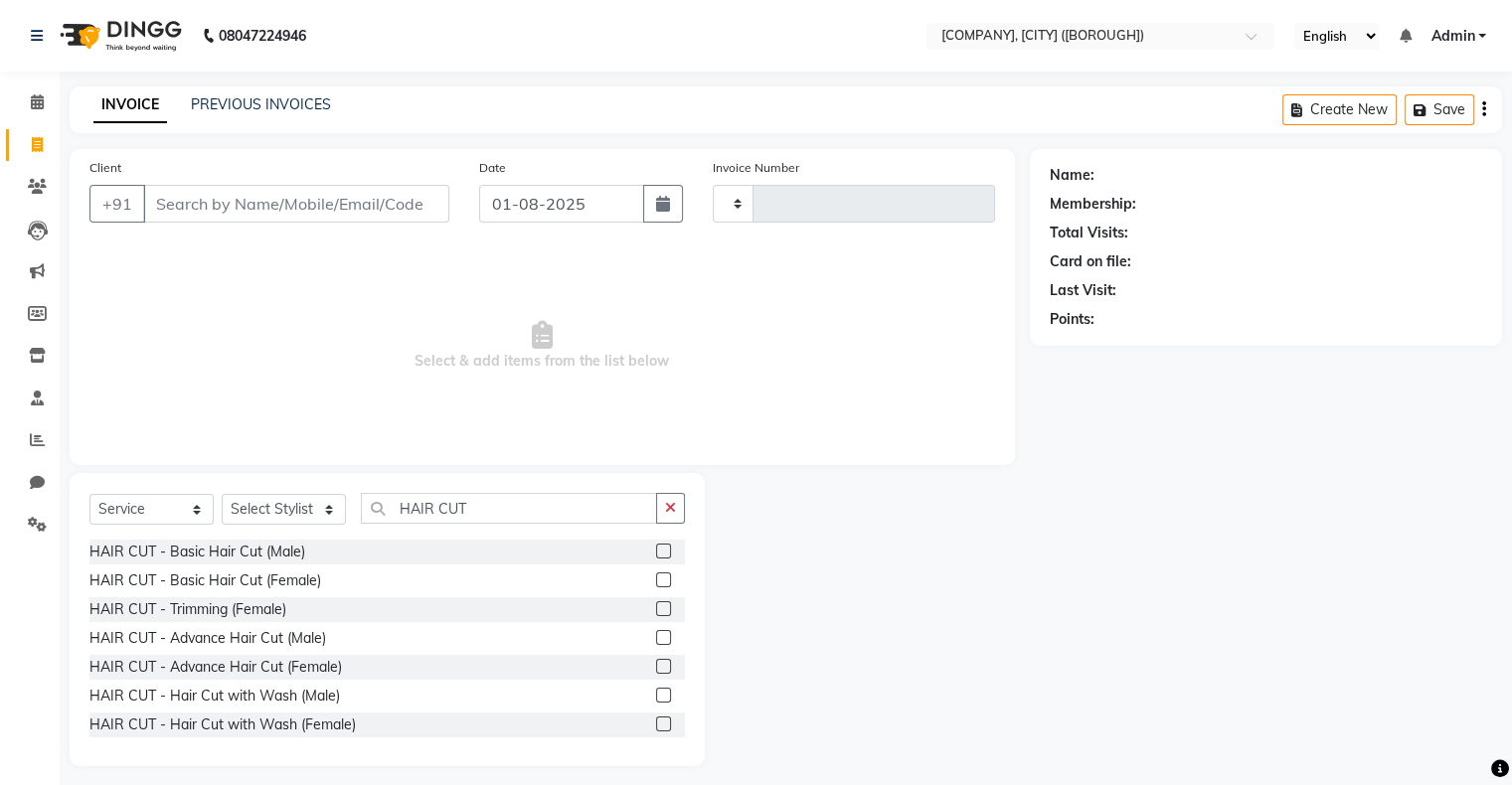 click 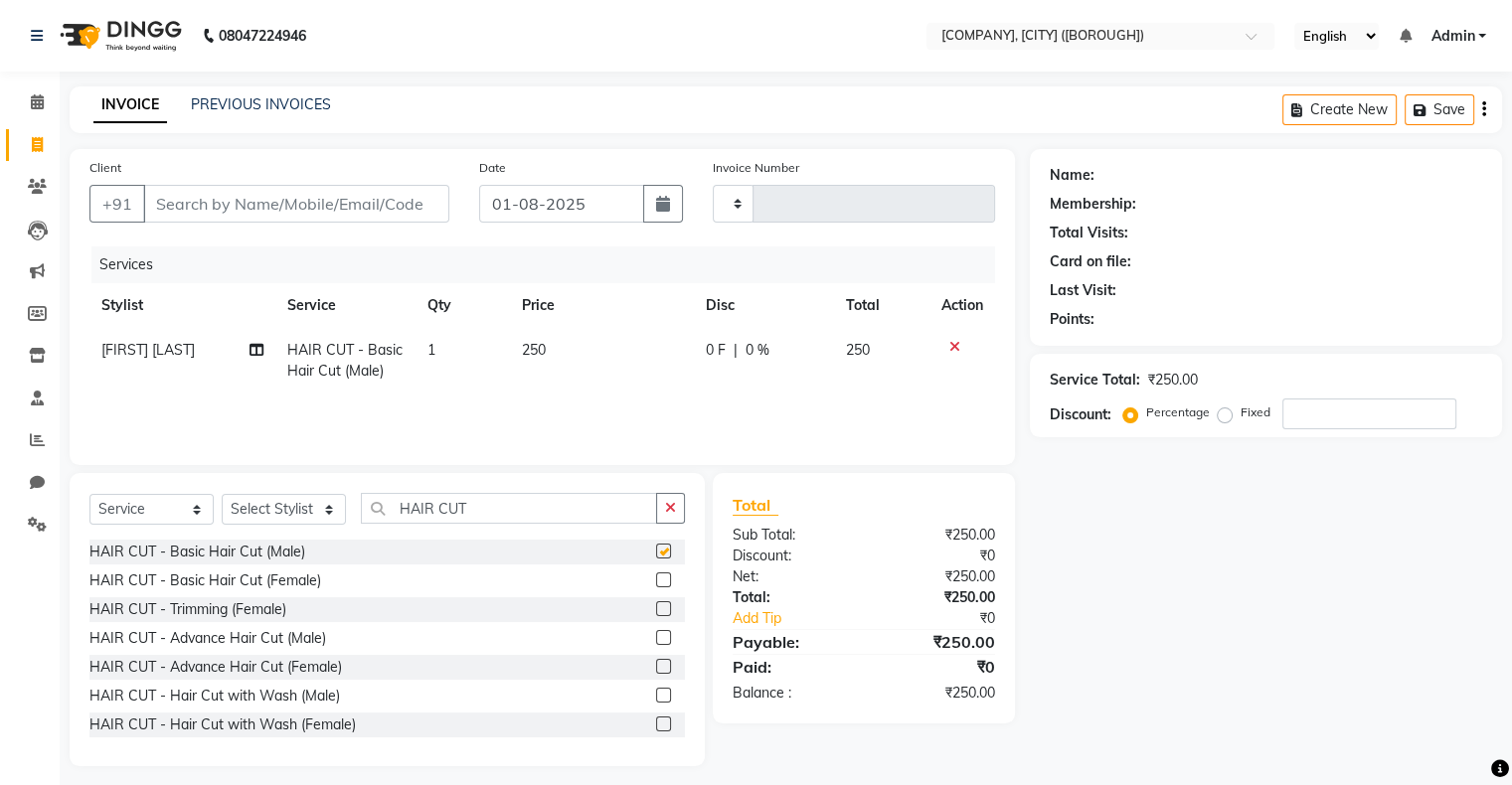 checkbox on "false" 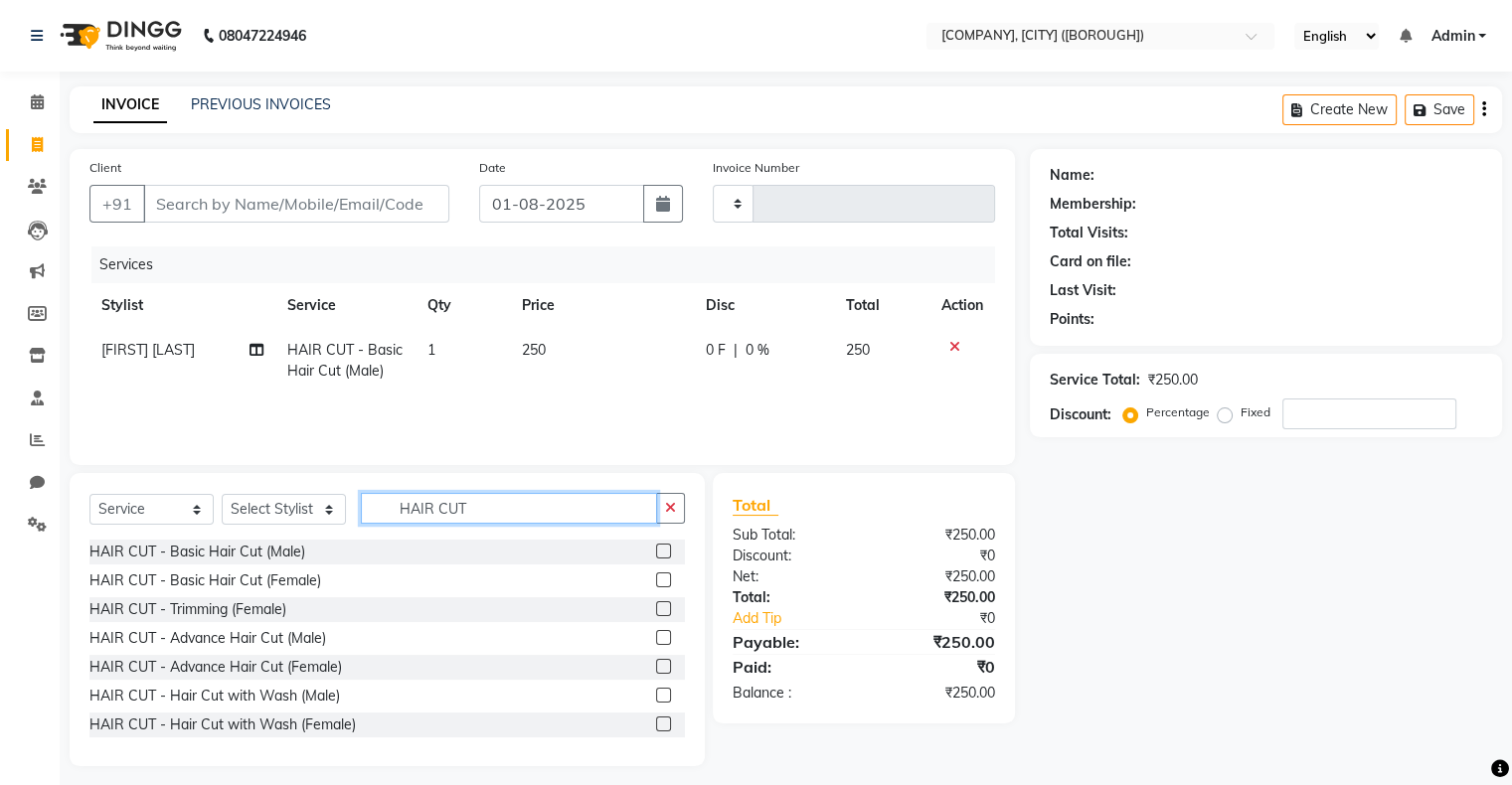 click on "HAIR CUT" 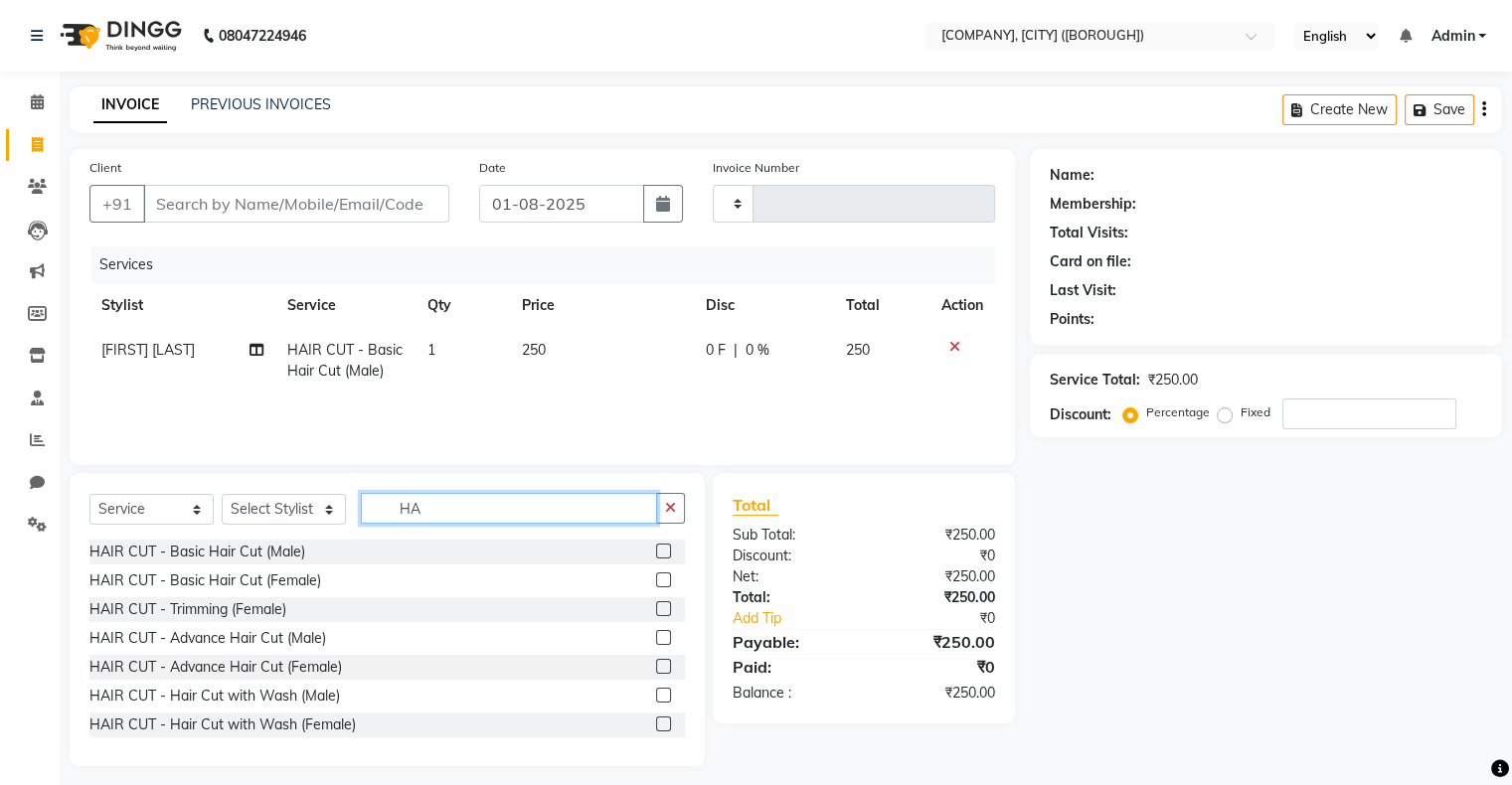 type on "H" 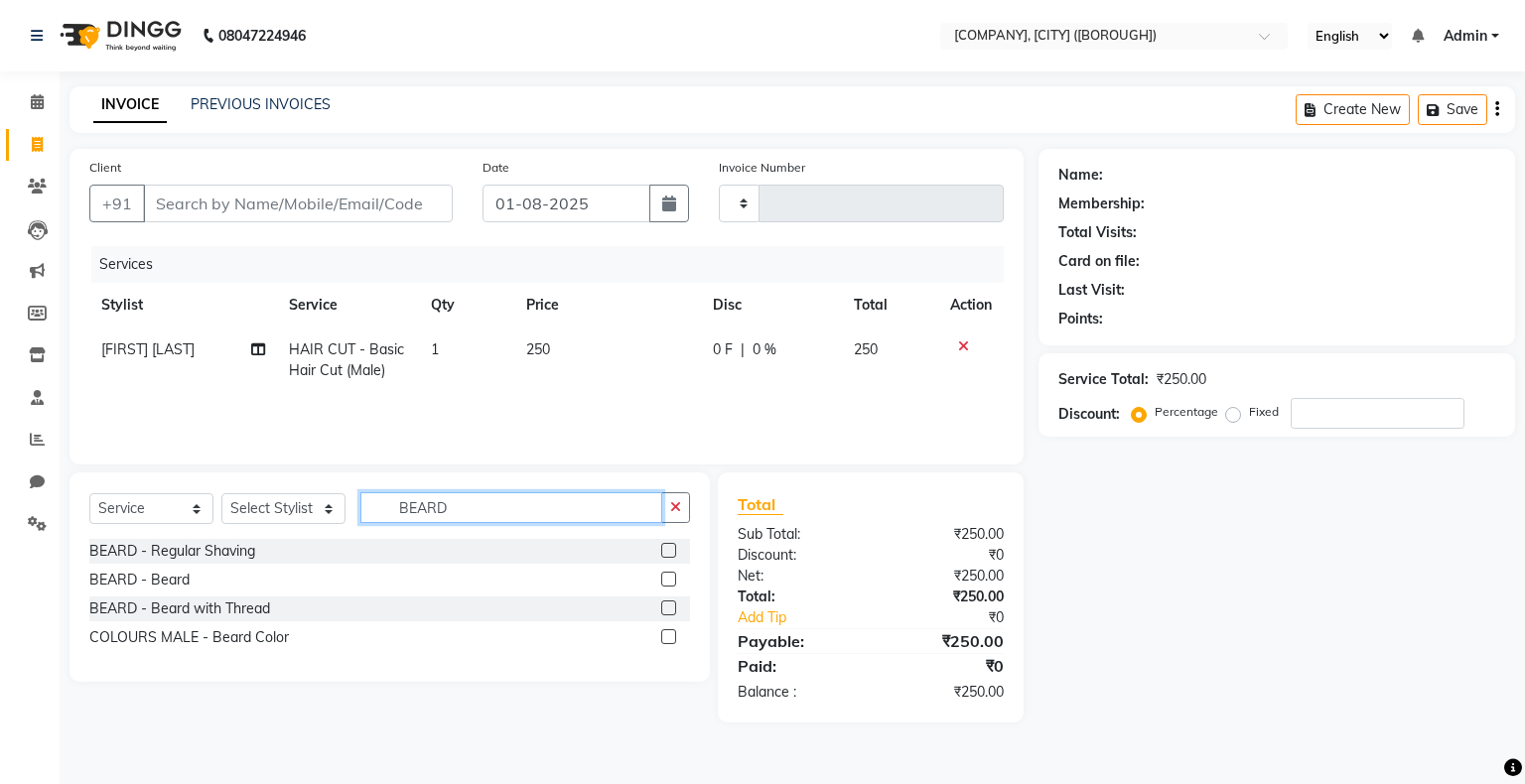 type on "BEARD" 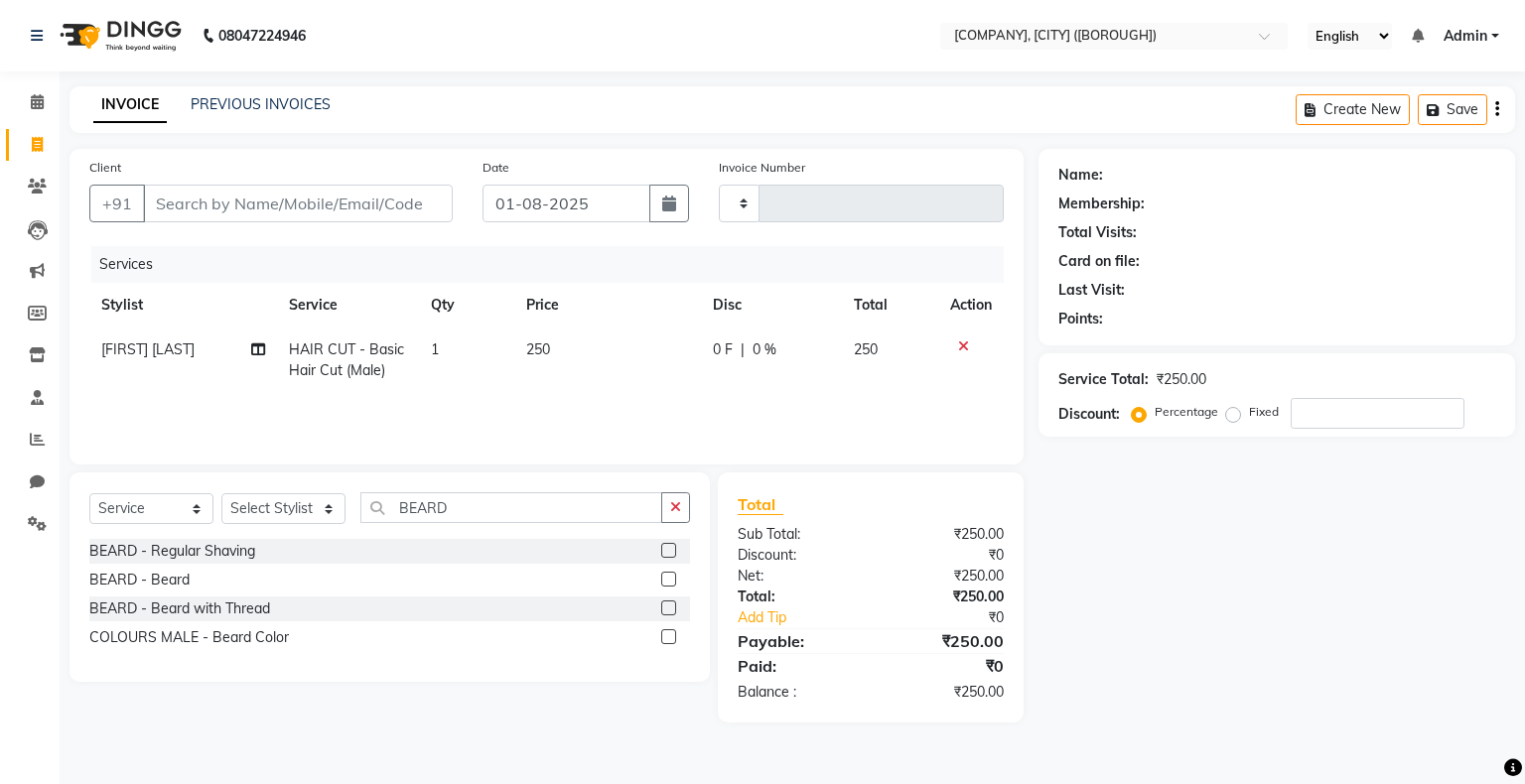 click 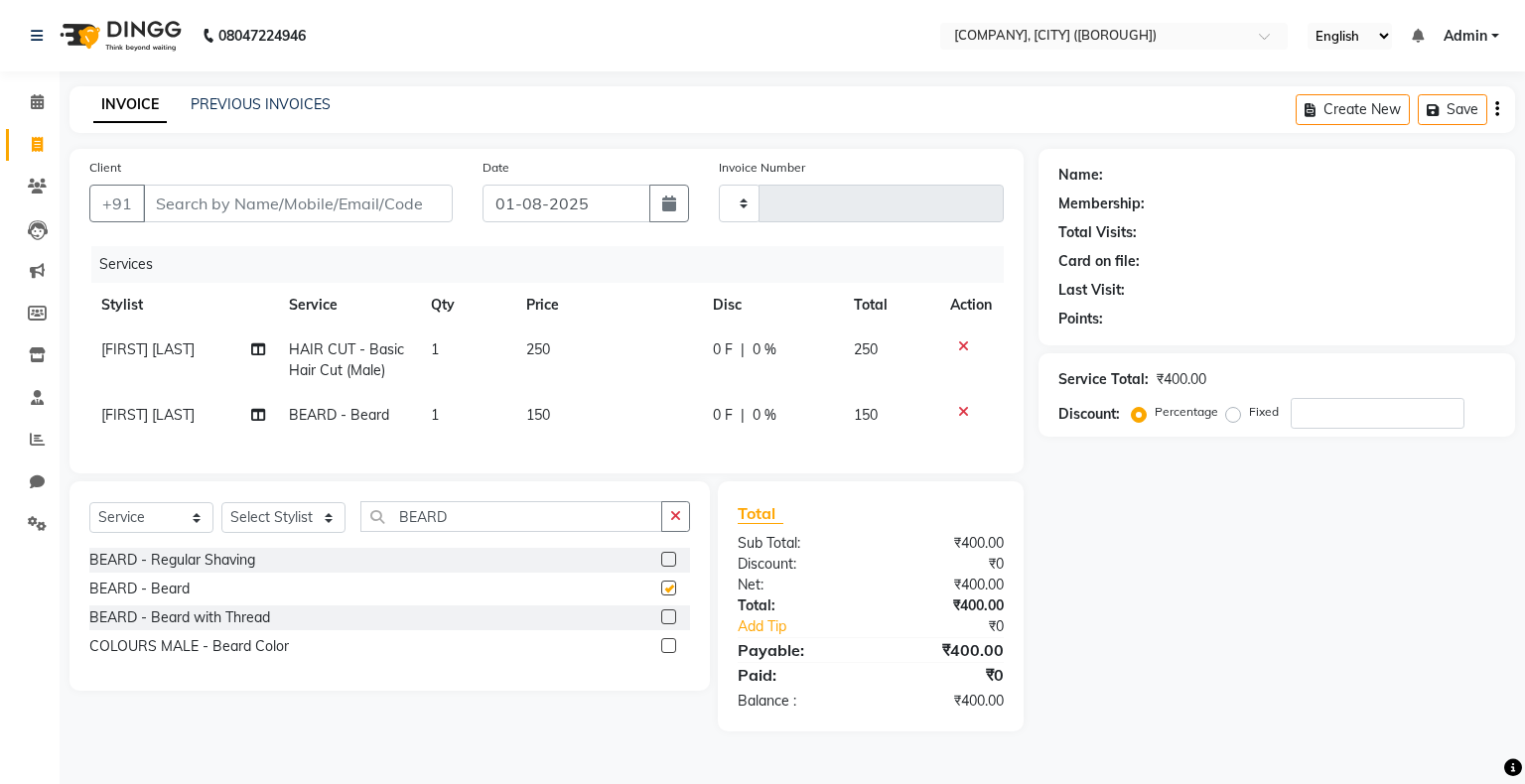 checkbox on "false" 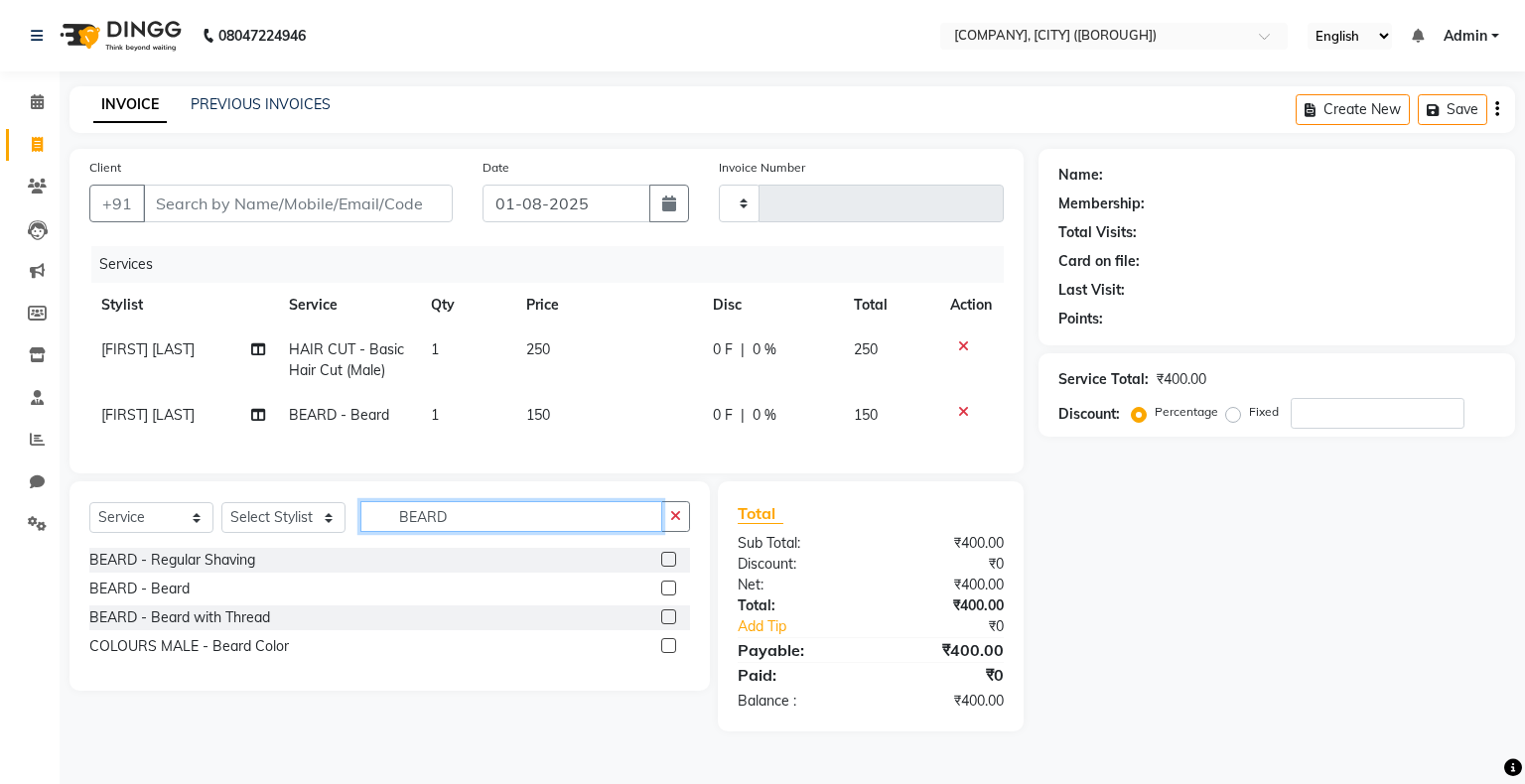 click on "BEARD" 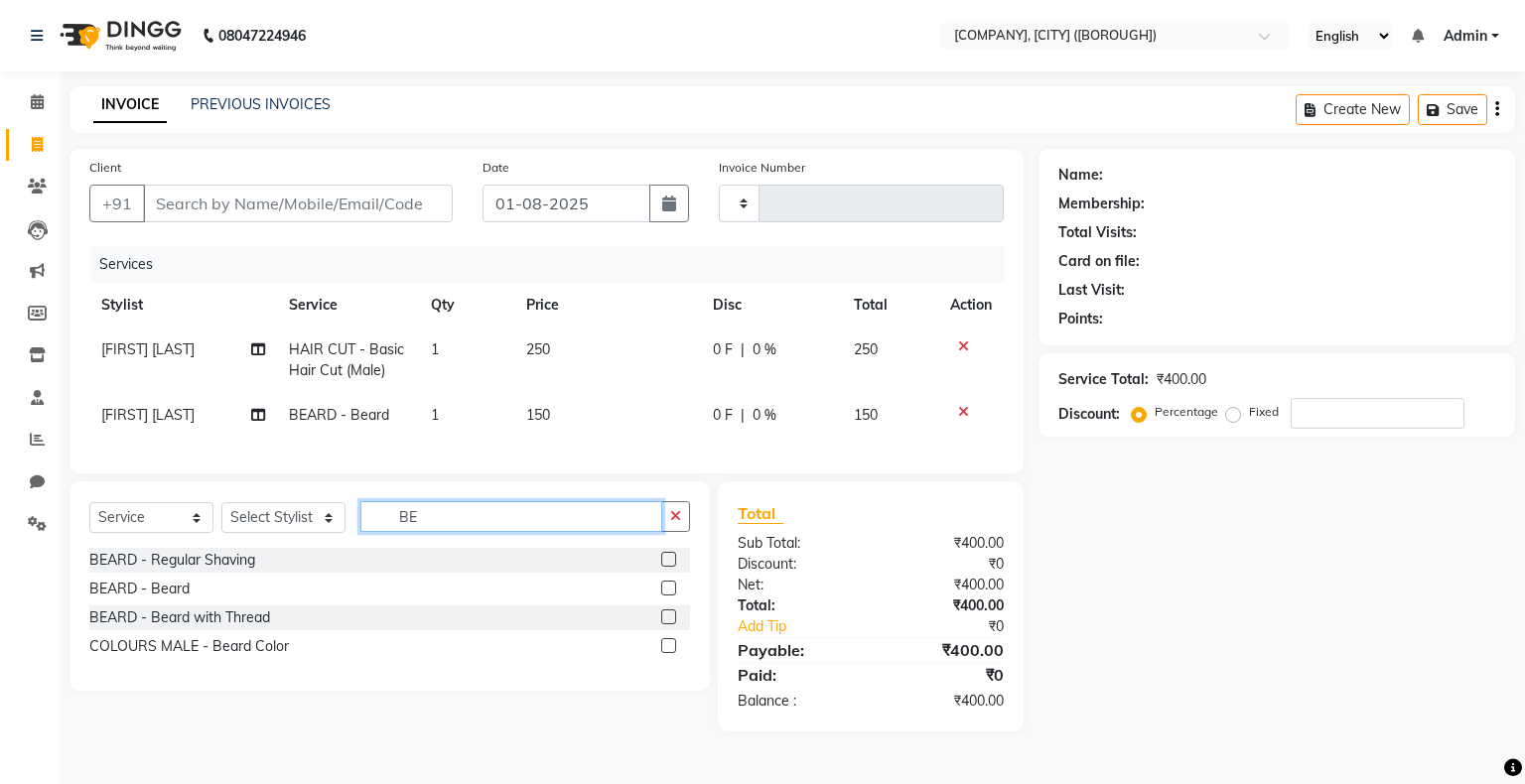 type on "B" 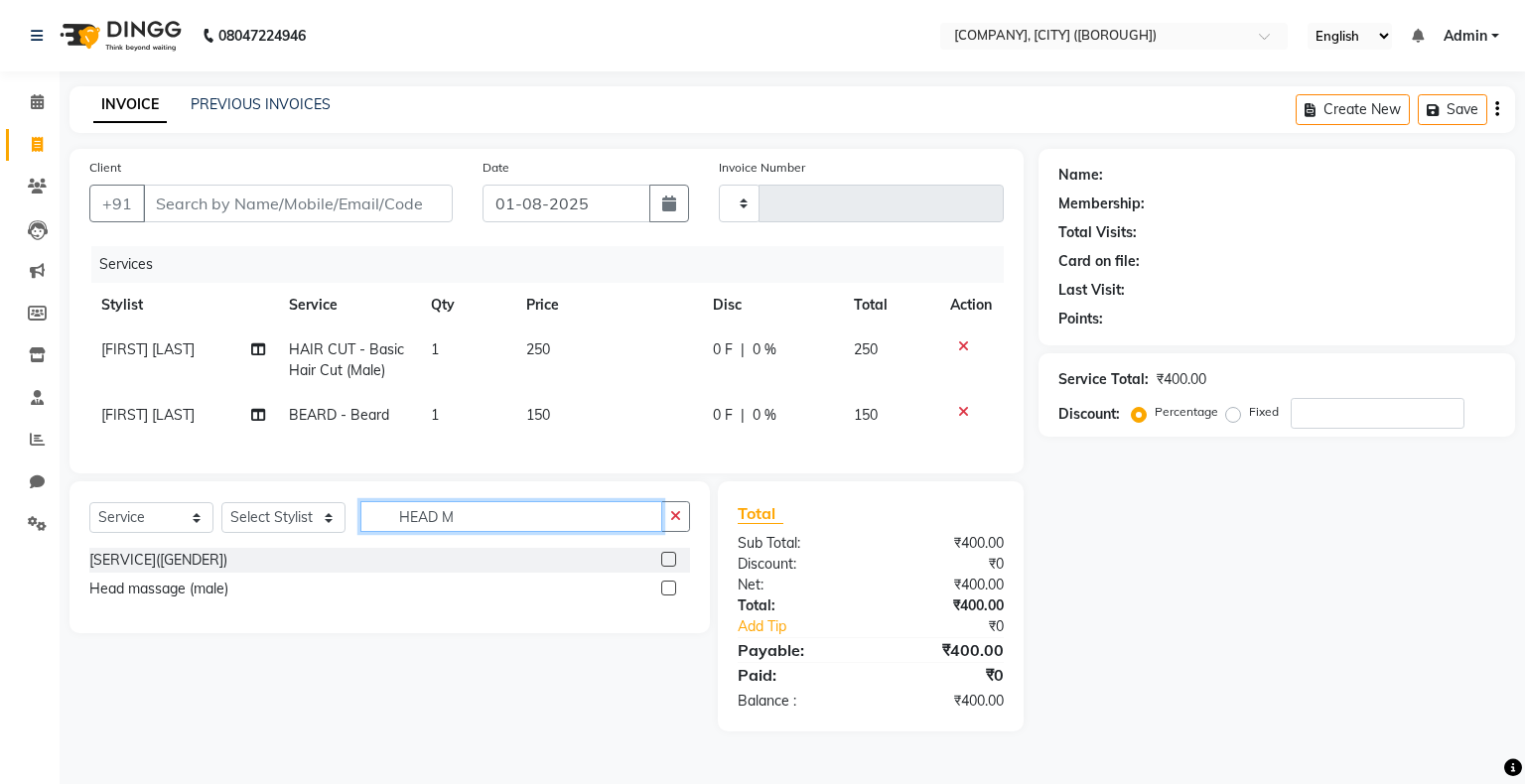 type on "HEAD M" 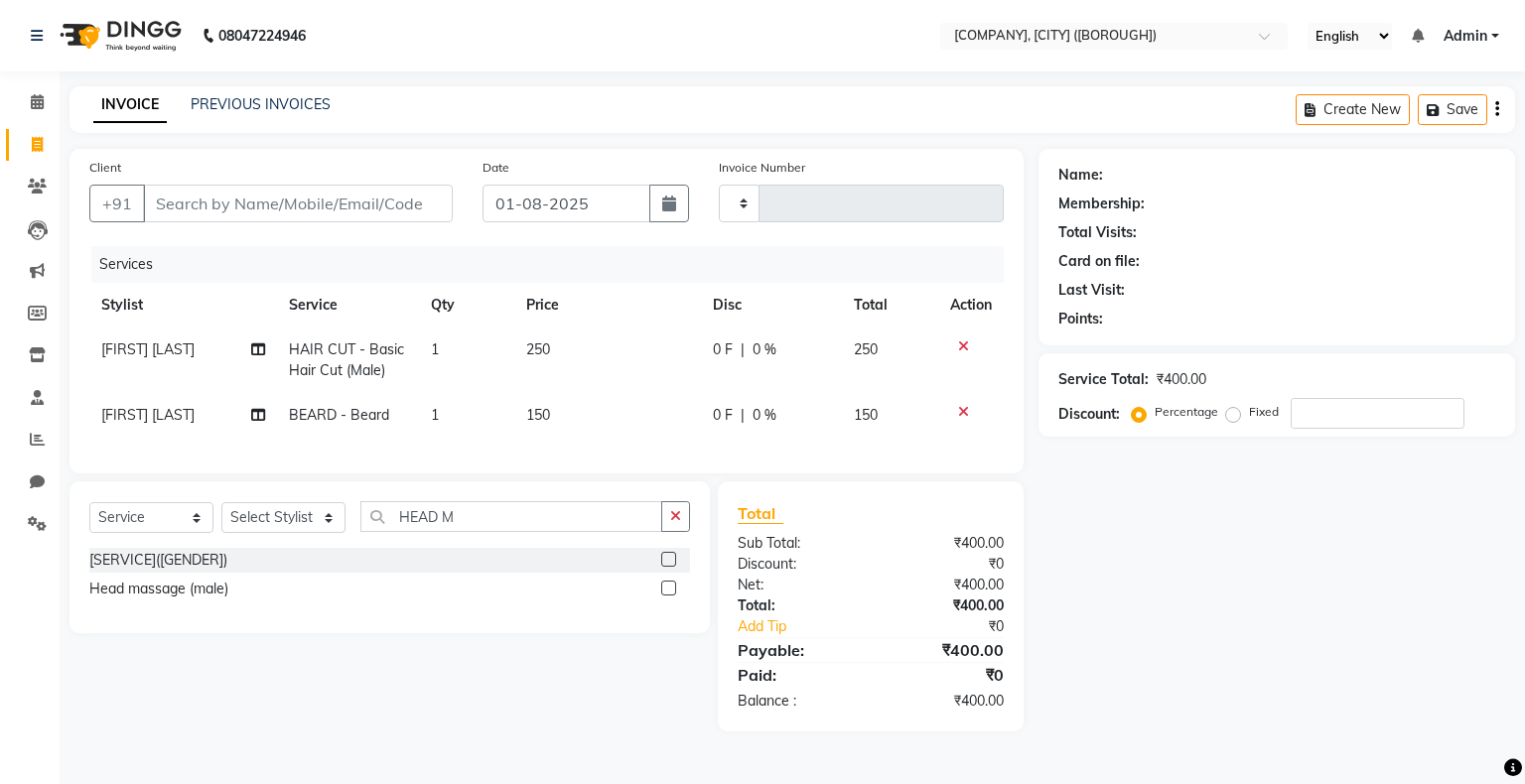 click 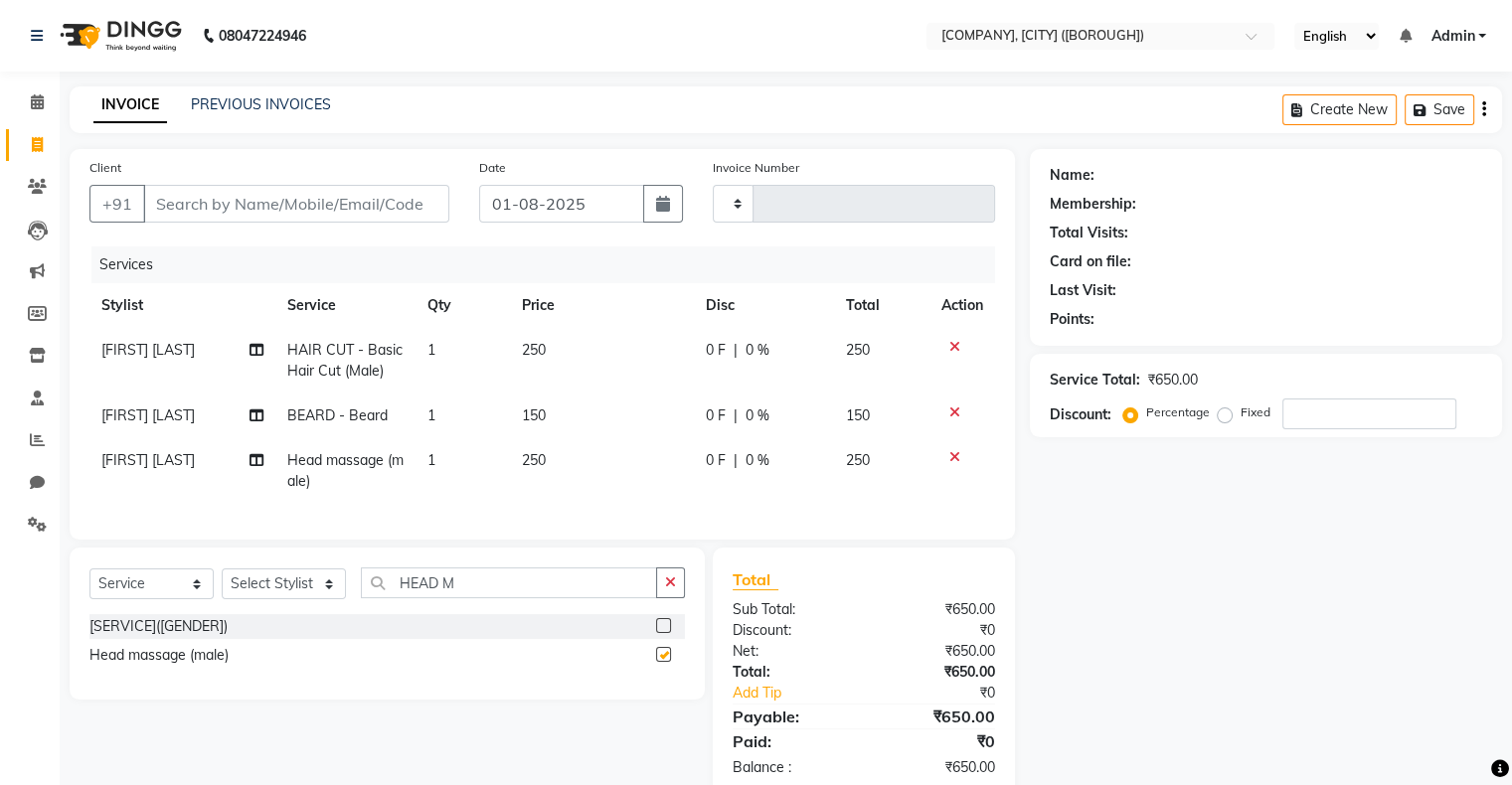 checkbox on "false" 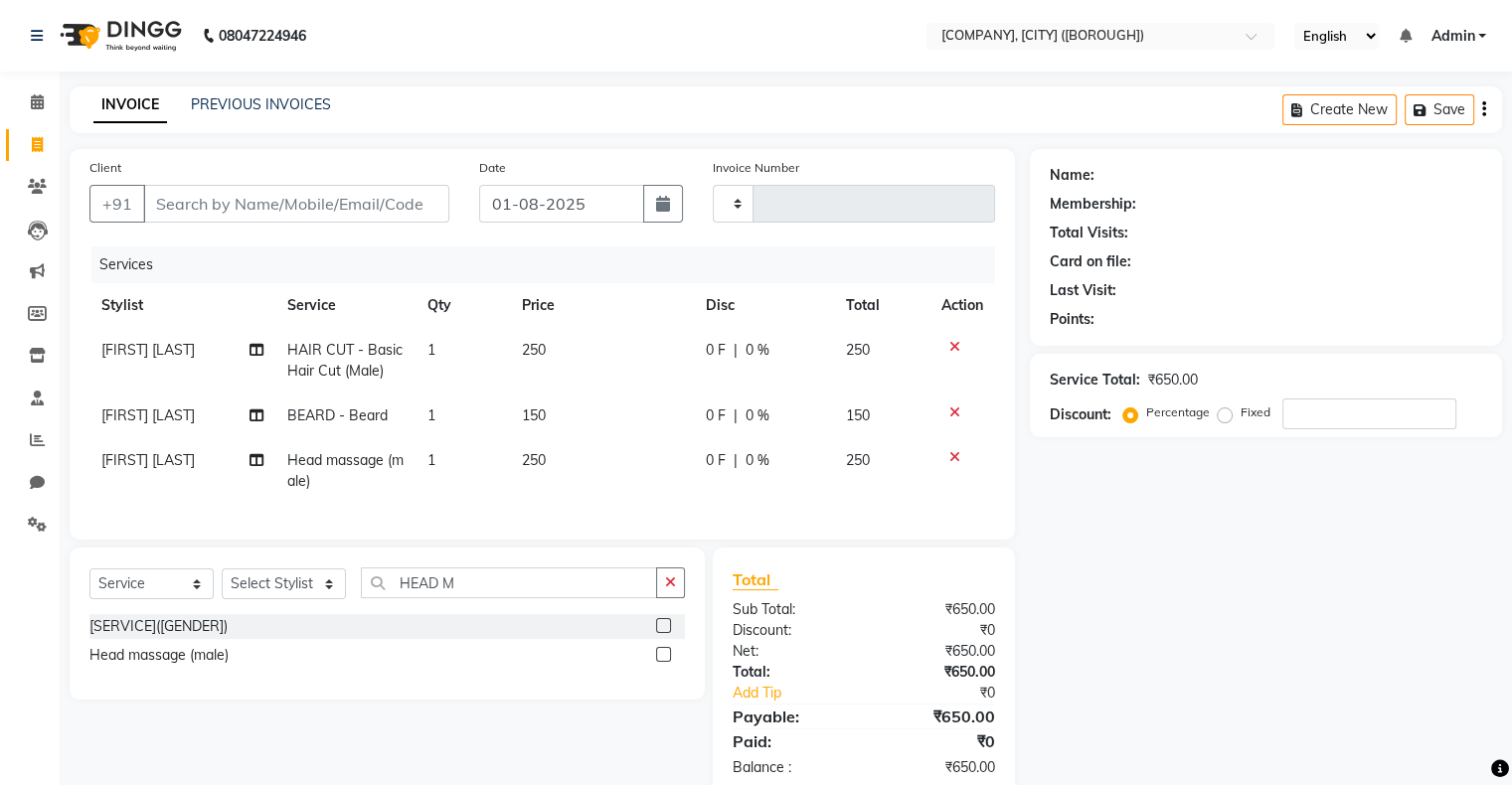 click on "250" 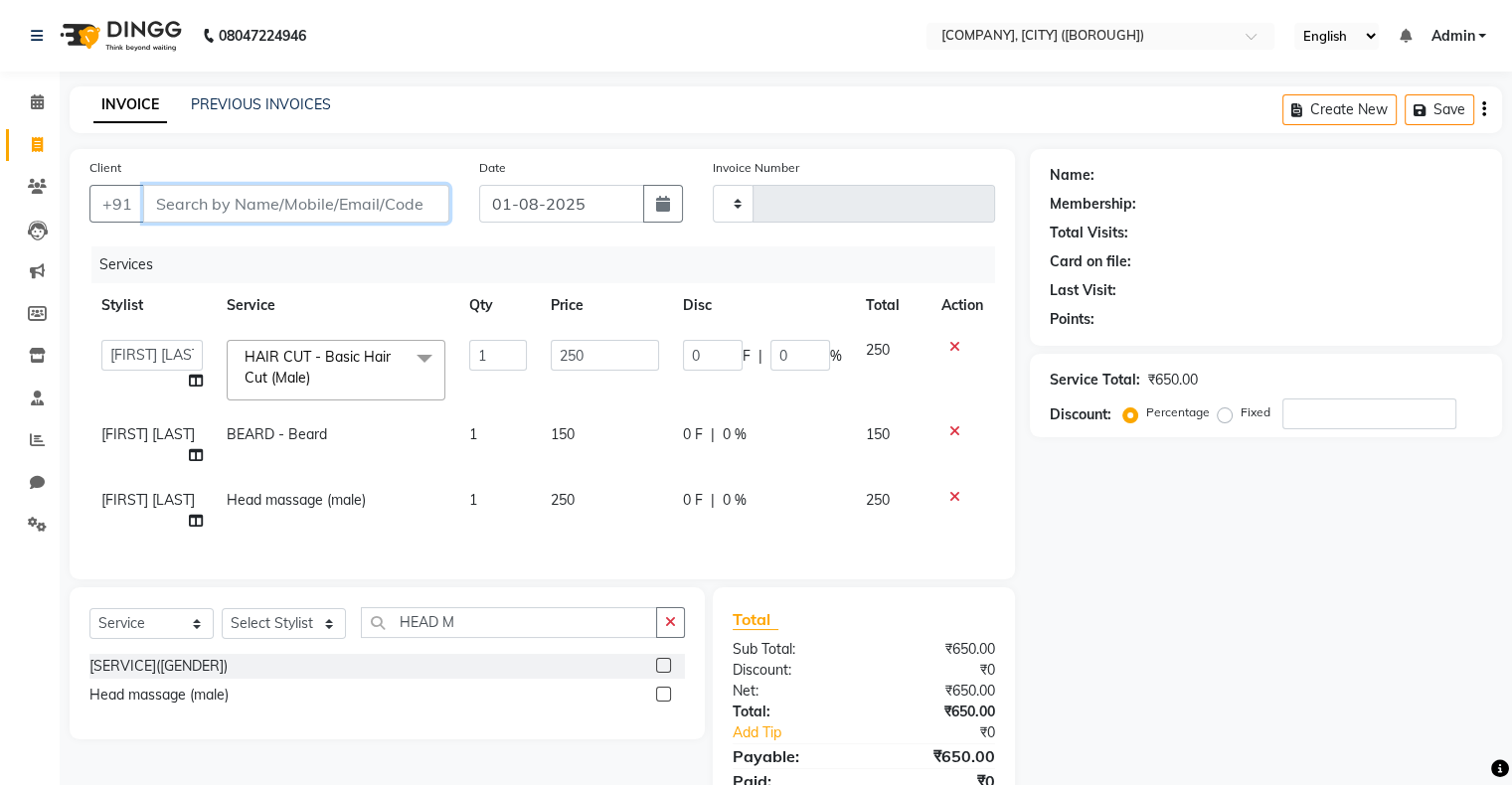click on "Client" at bounding box center (296, 204) 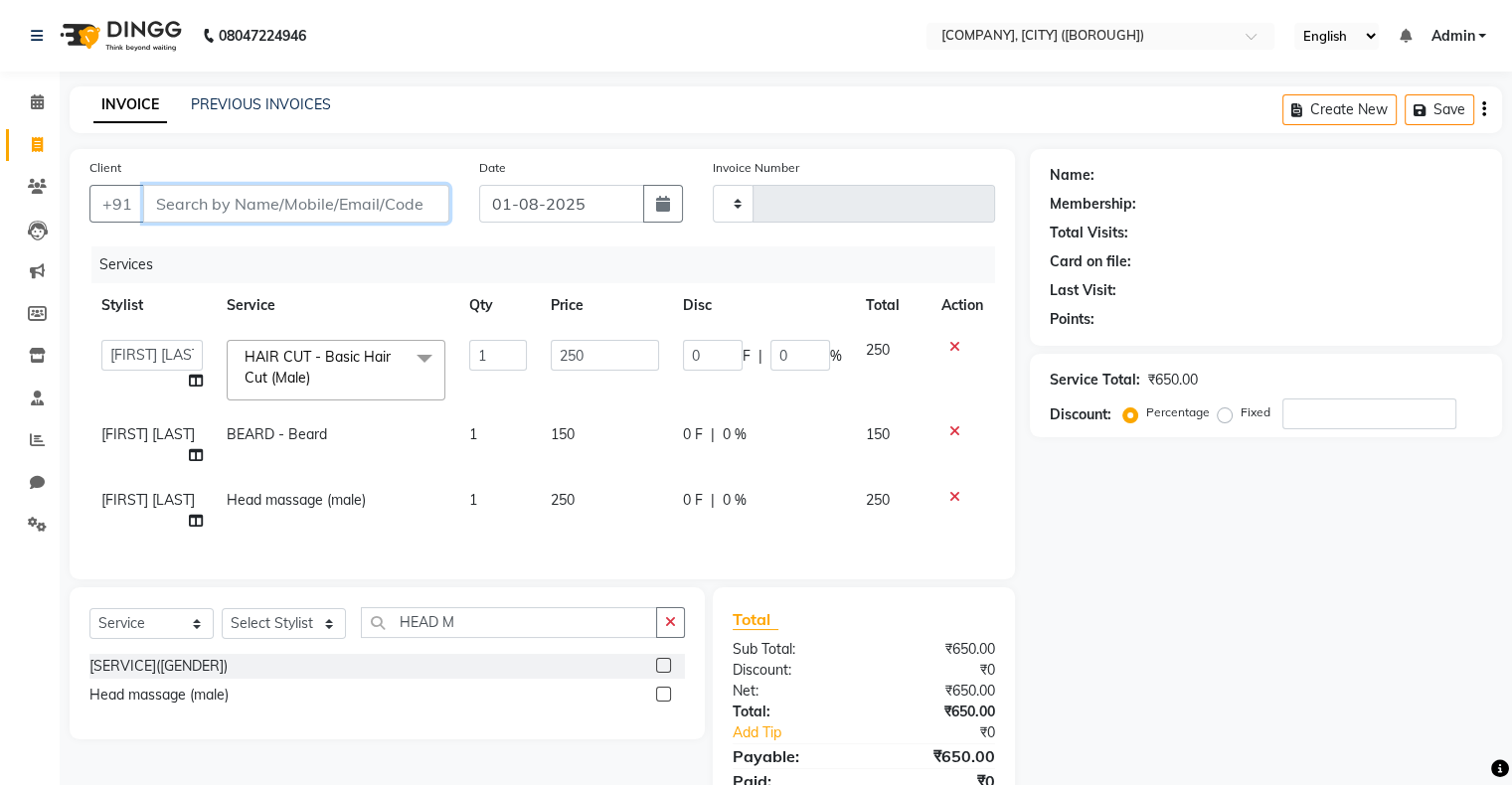 type on "9" 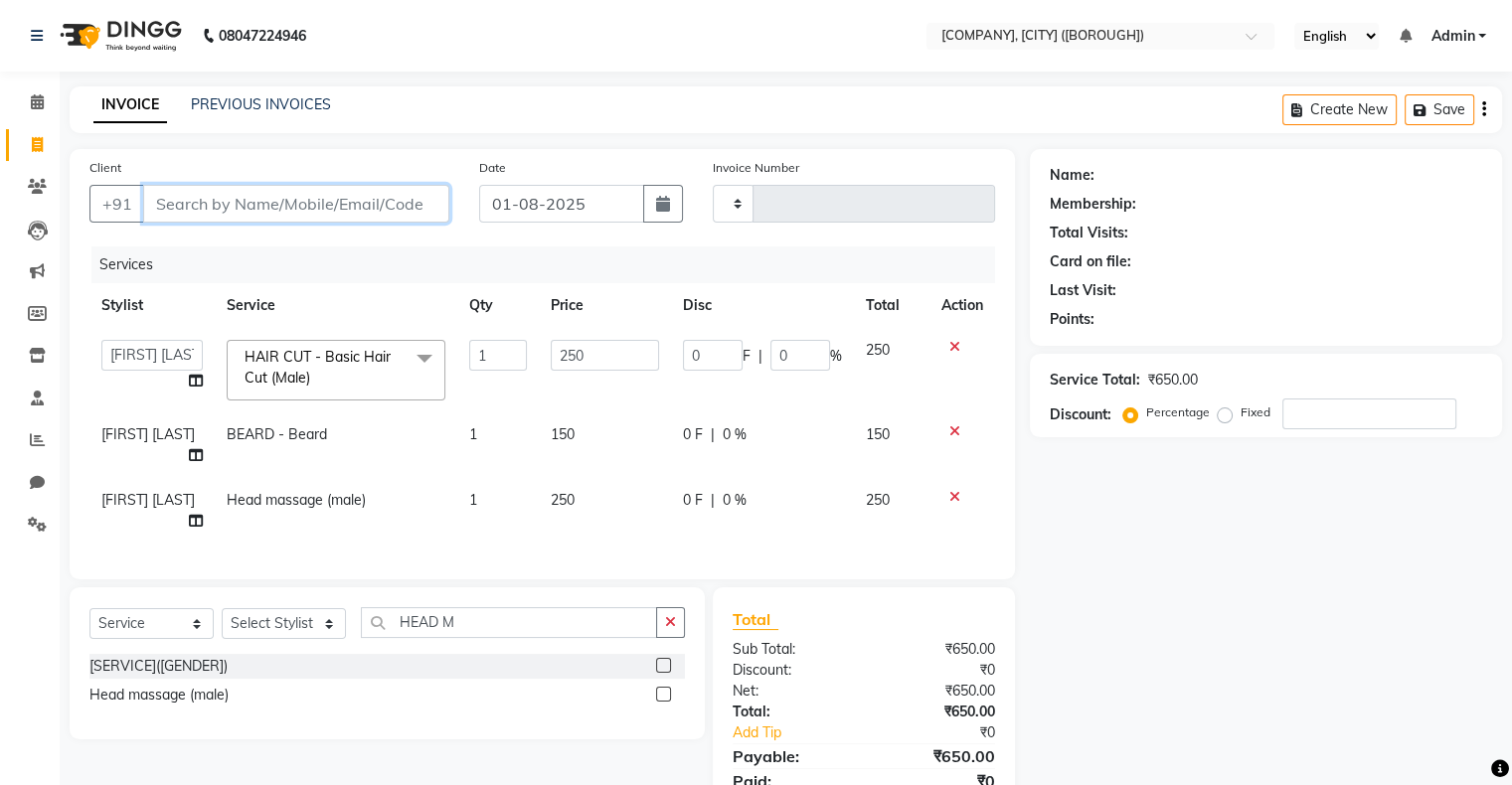 type on "0" 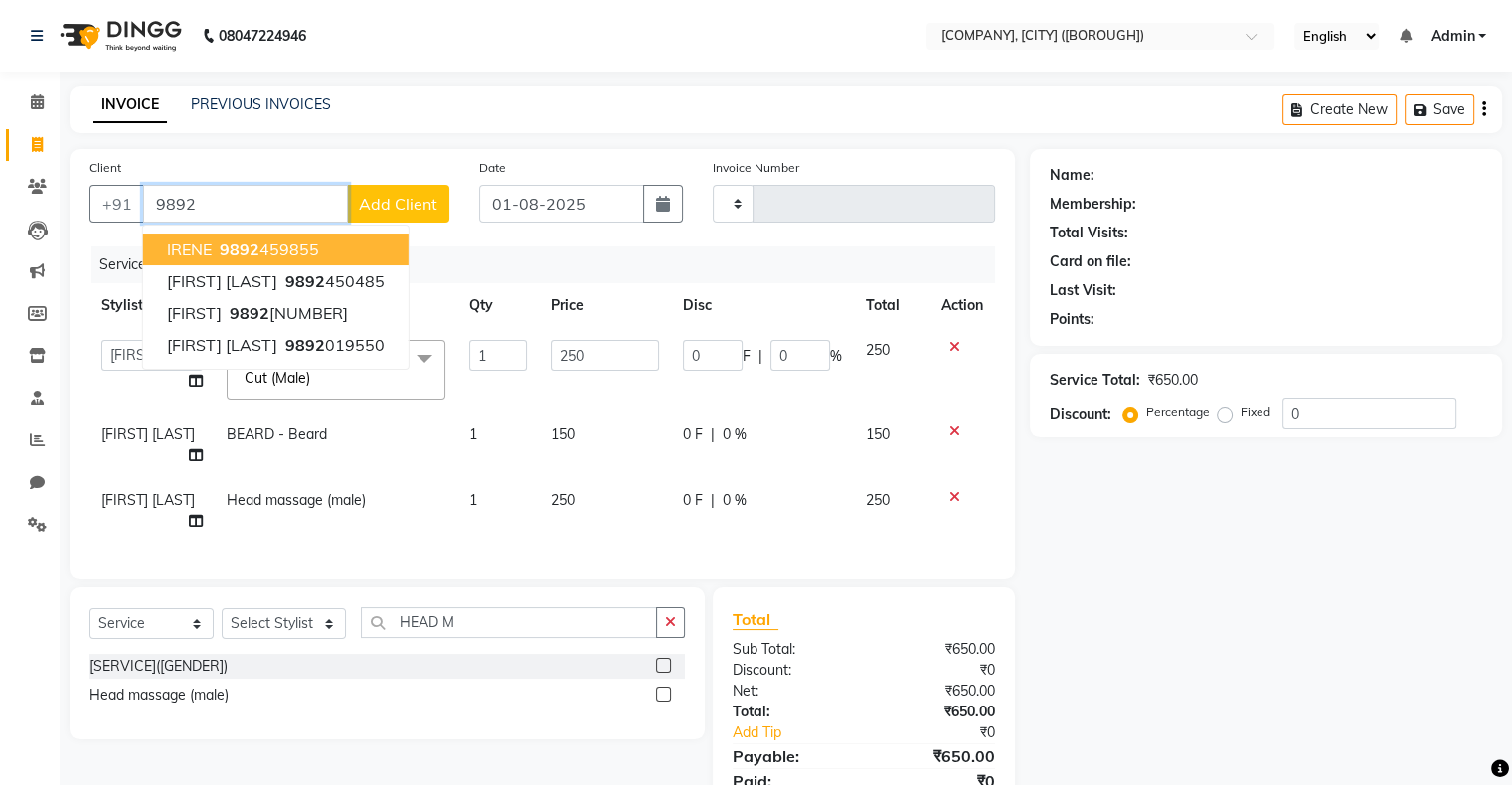 click on "9892" at bounding box center [246, 204] 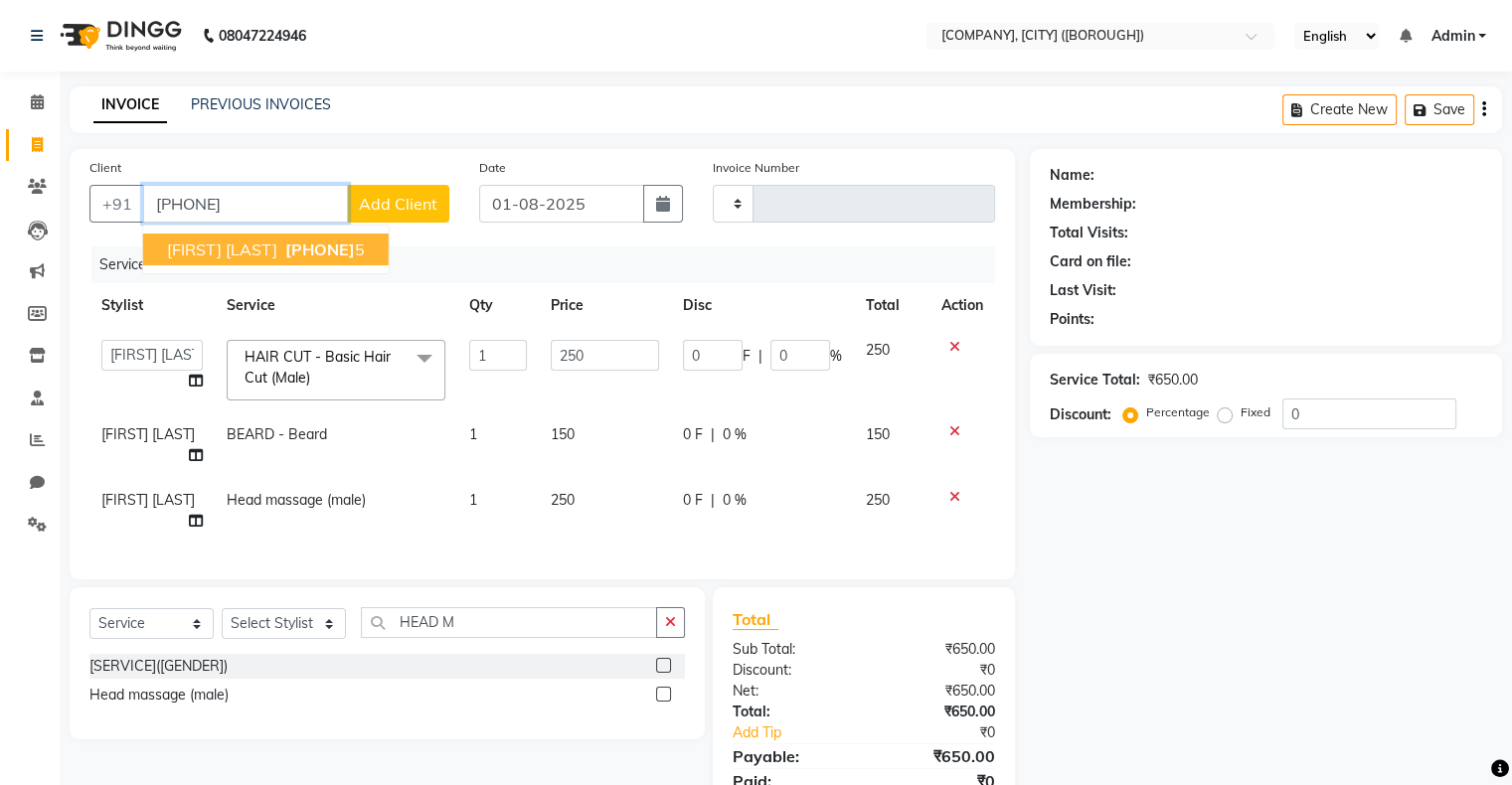 type on "[PHONE]" 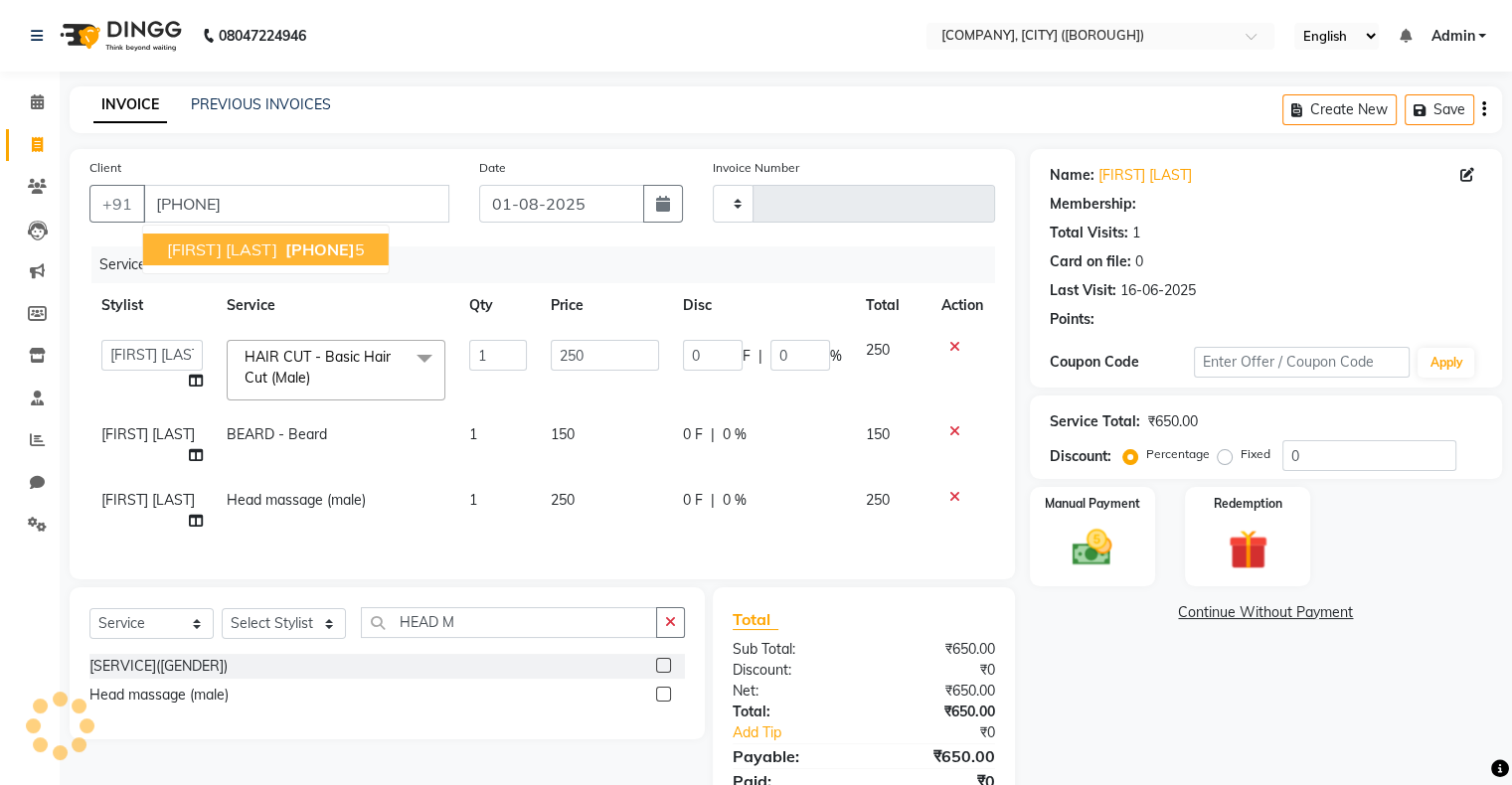 scroll, scrollTop: 8, scrollLeft: 0, axis: vertical 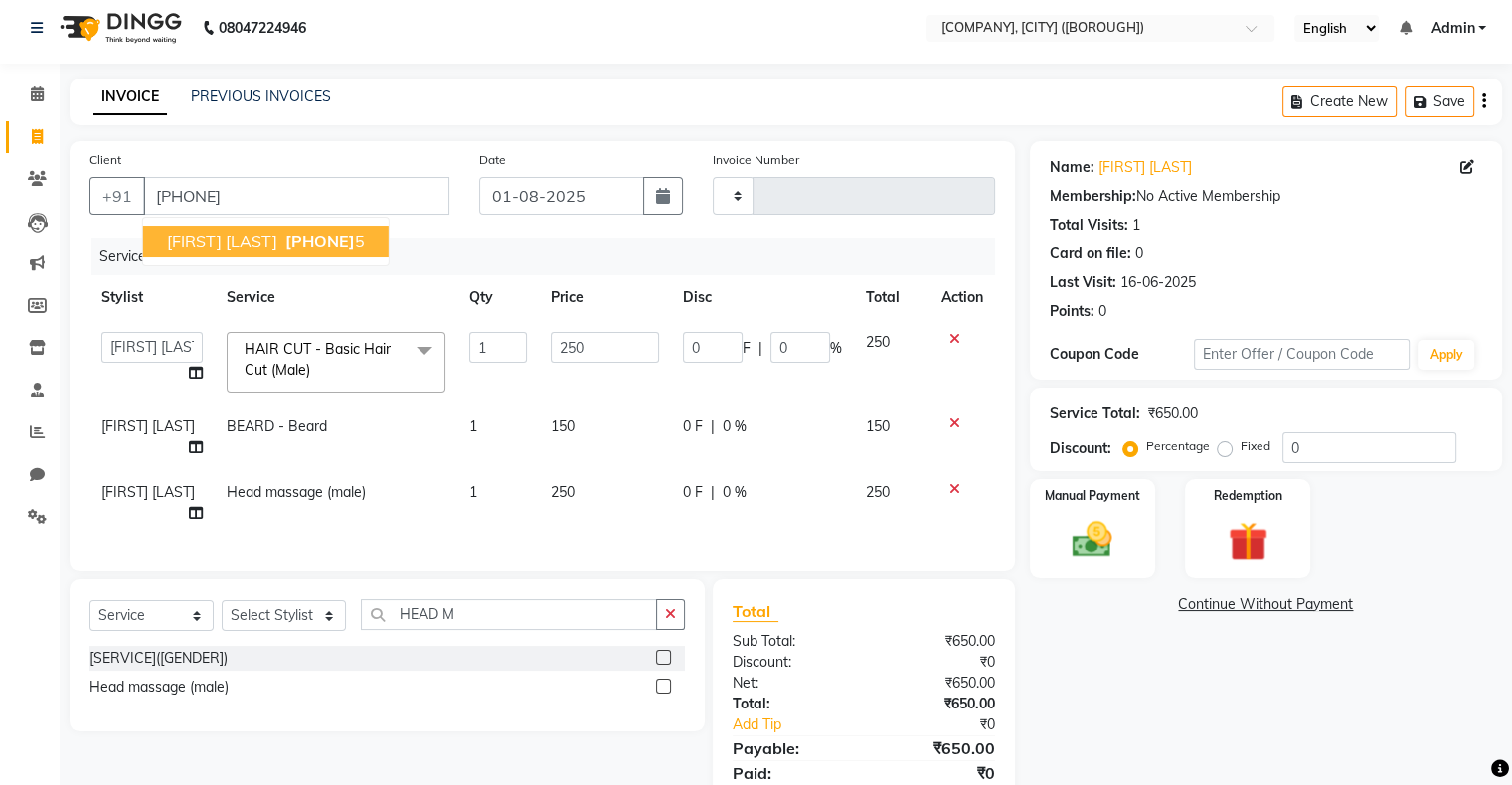 click on "[FIRST] [LAST]" at bounding box center [222, 241] 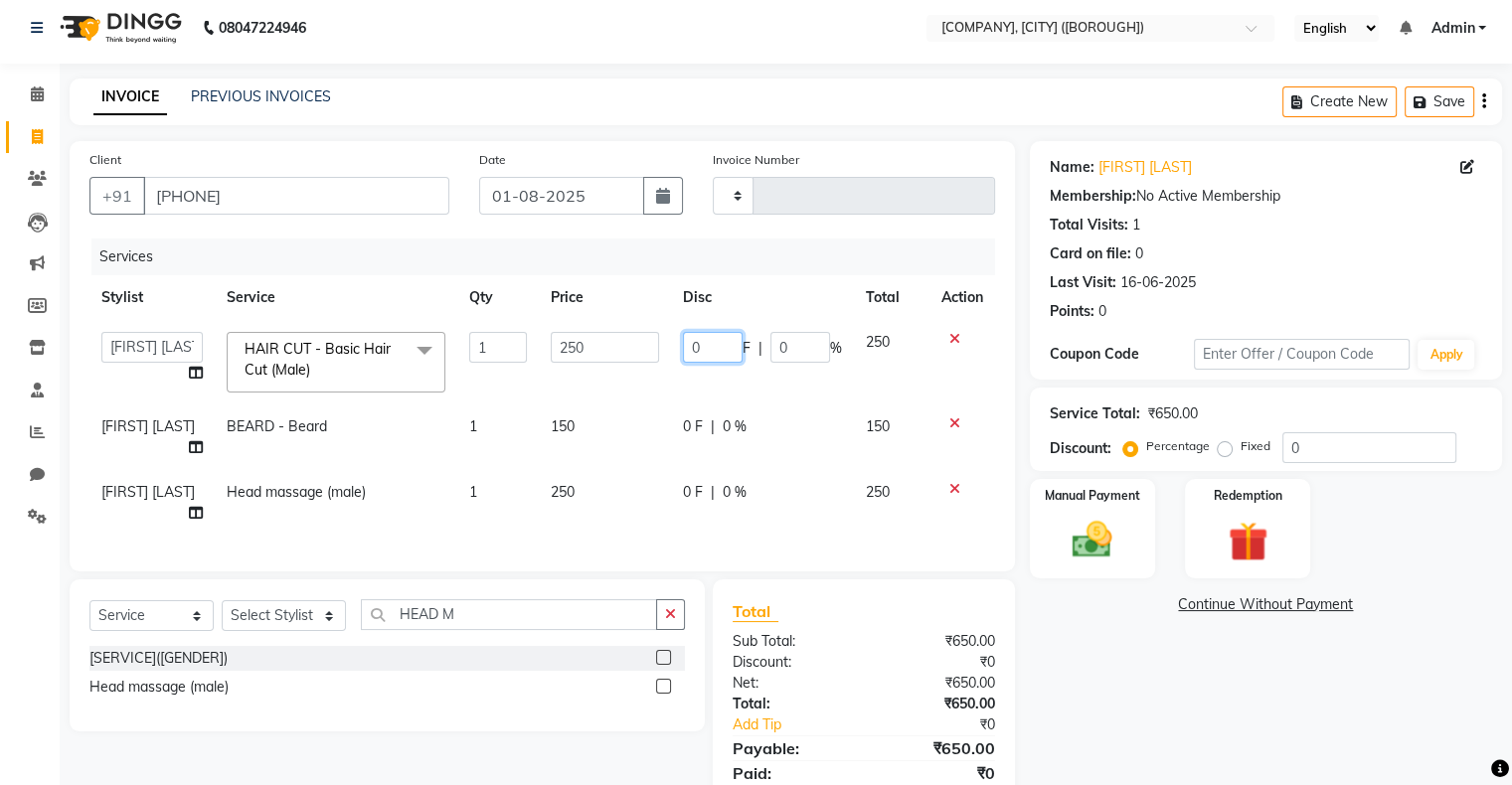 click on "0" 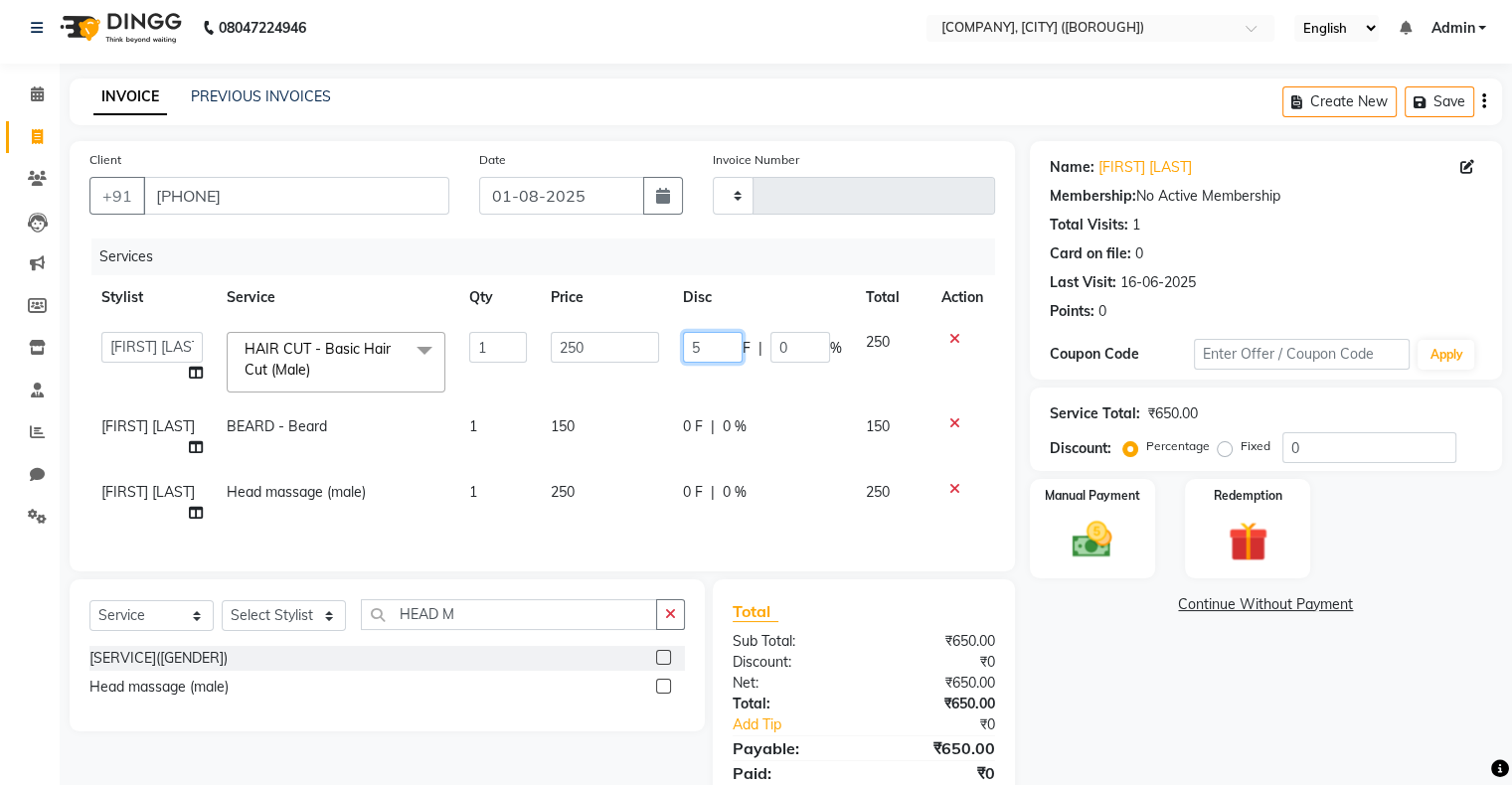 type on "50" 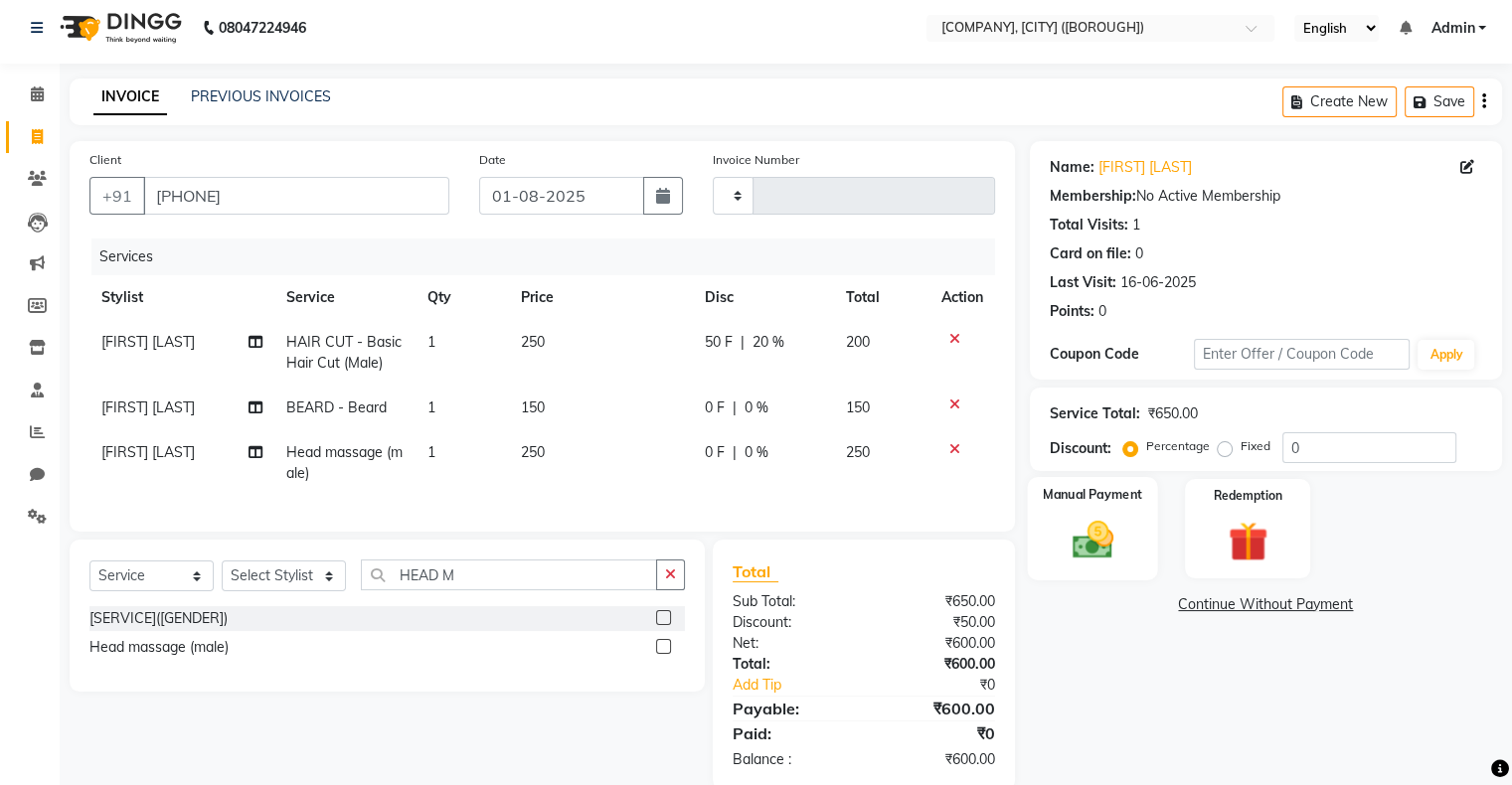 click 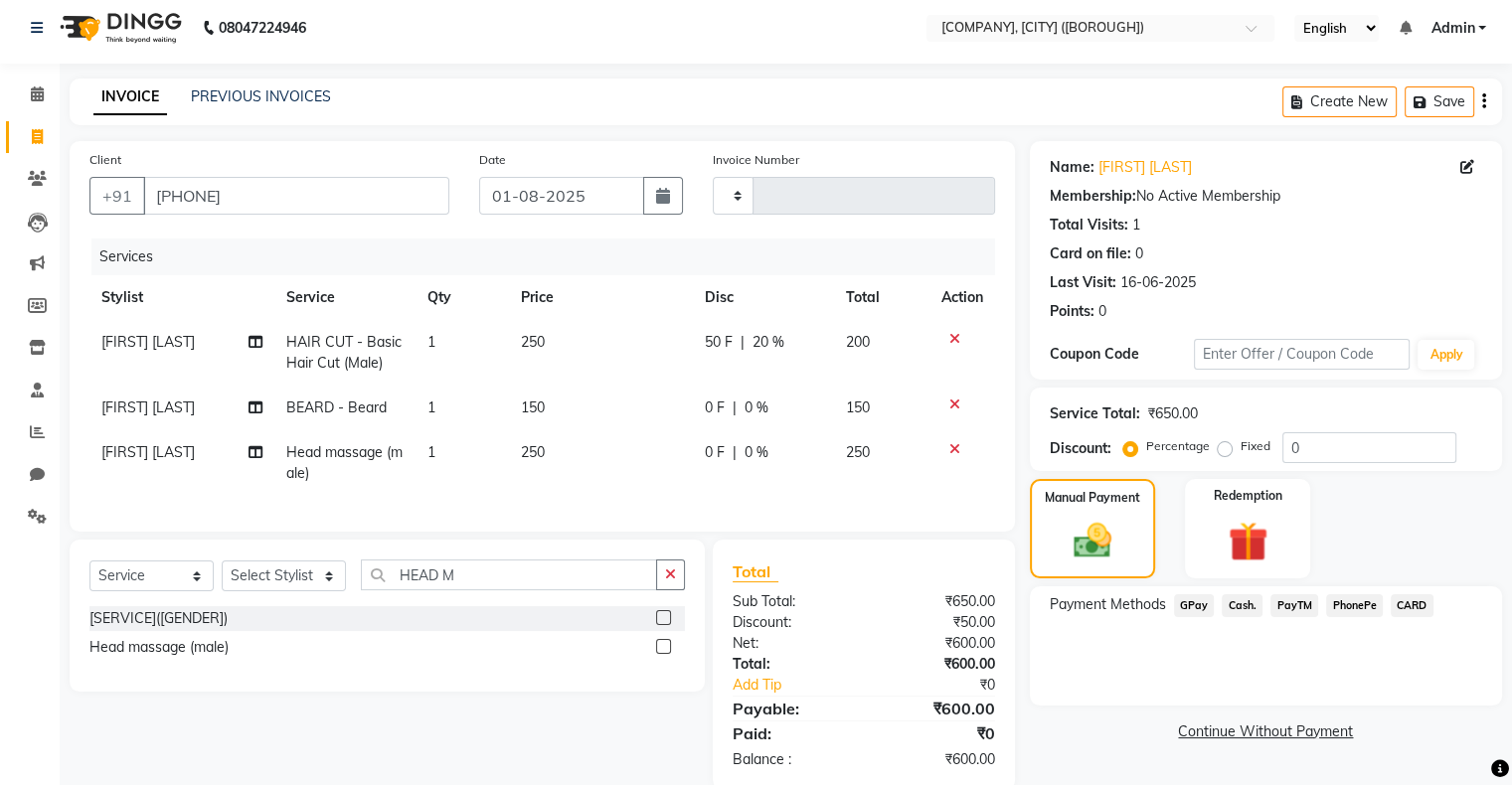 click on "GPay" 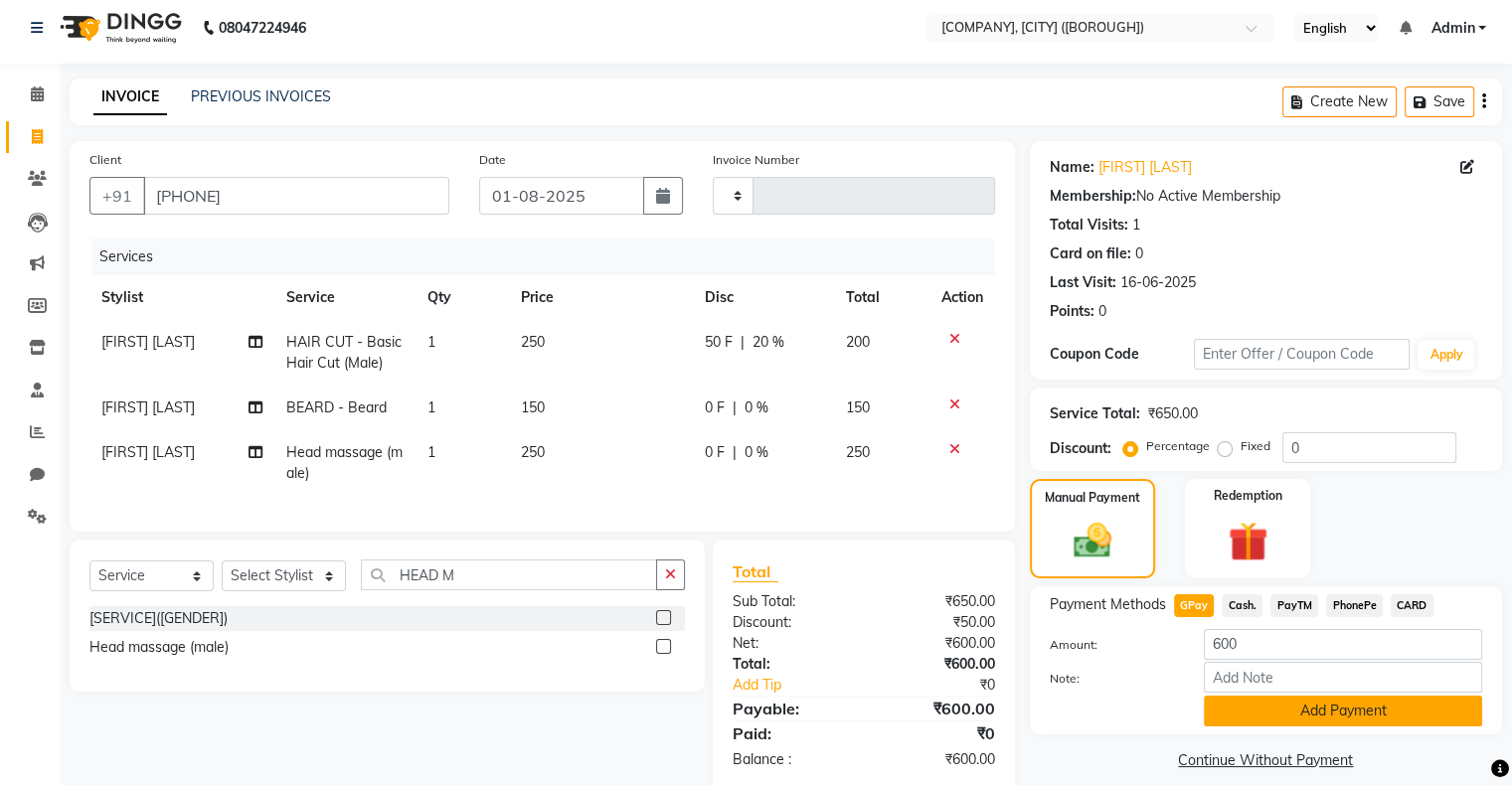 click on "Add Payment" 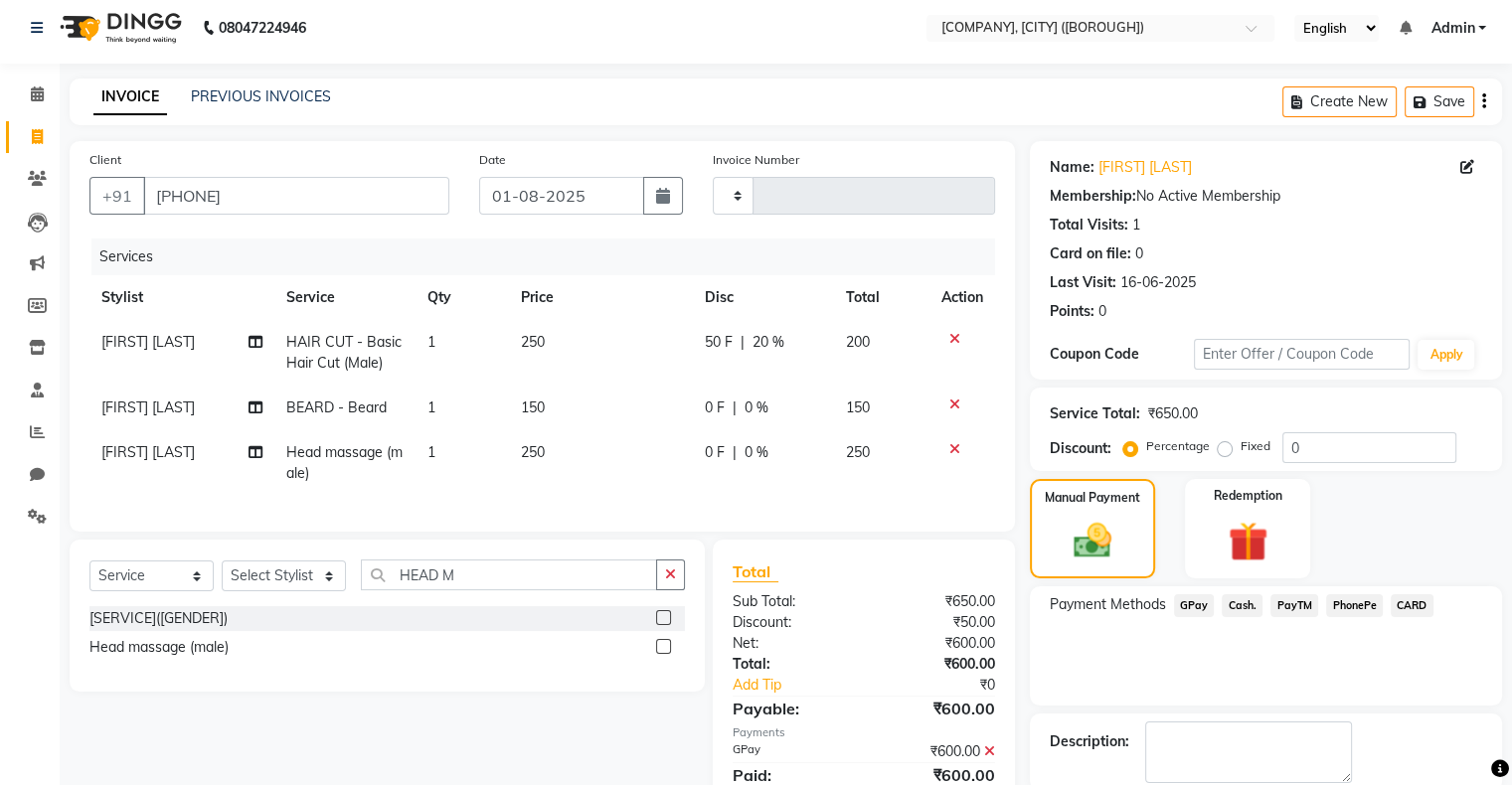 click on "PayTM" 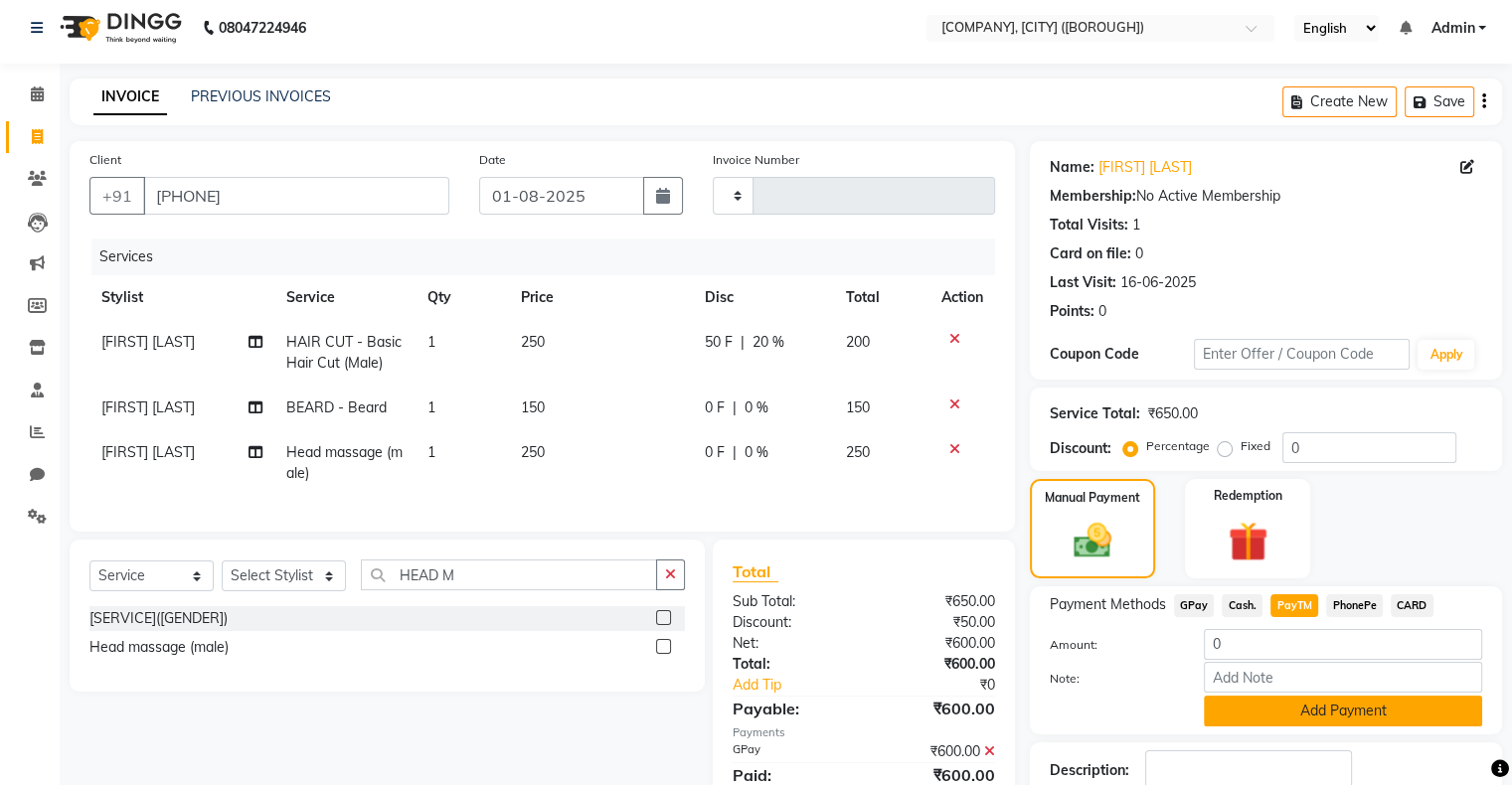 click on "Add Payment" 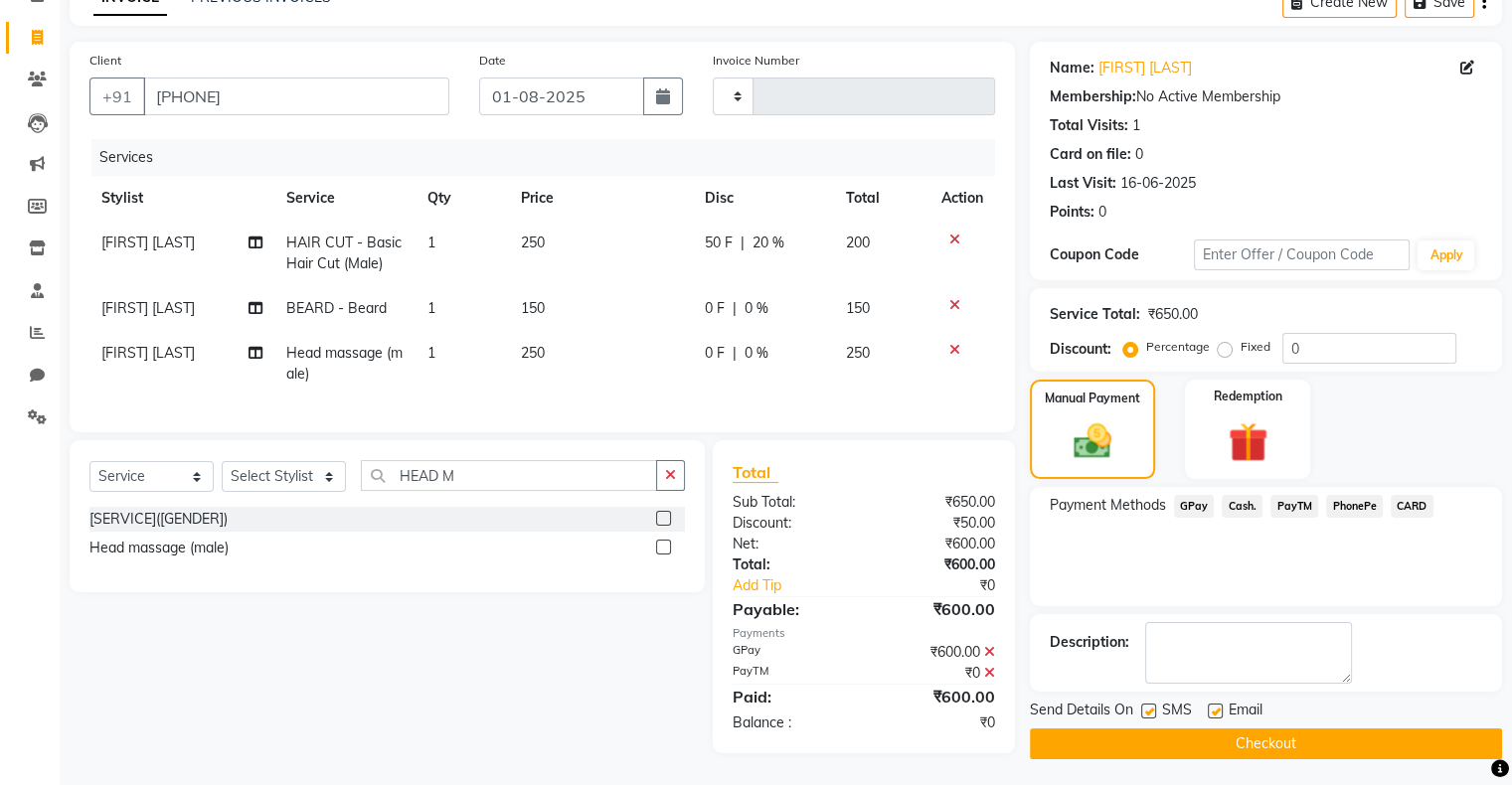 scroll, scrollTop: 119, scrollLeft: 0, axis: vertical 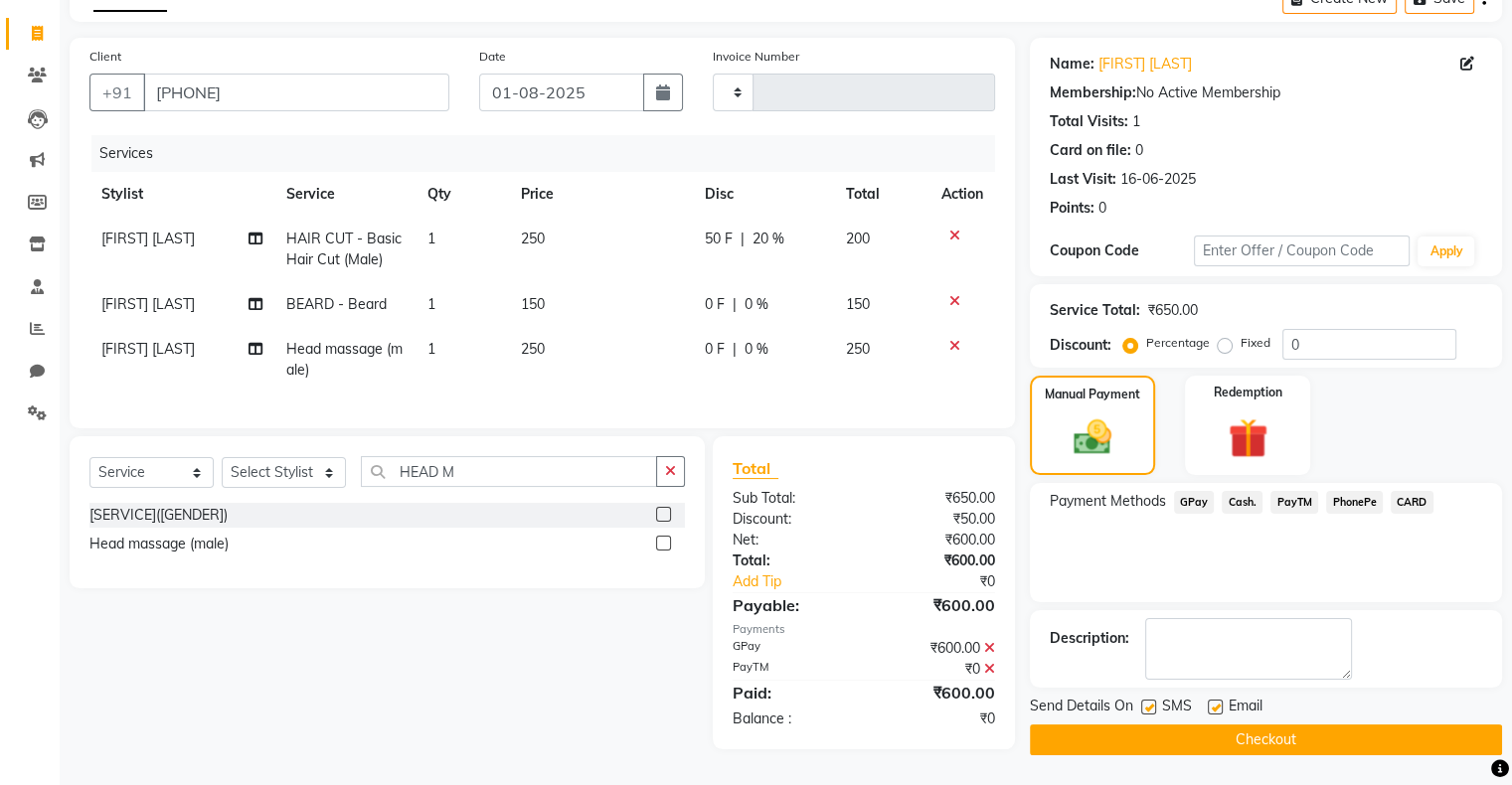 click on "Checkout" 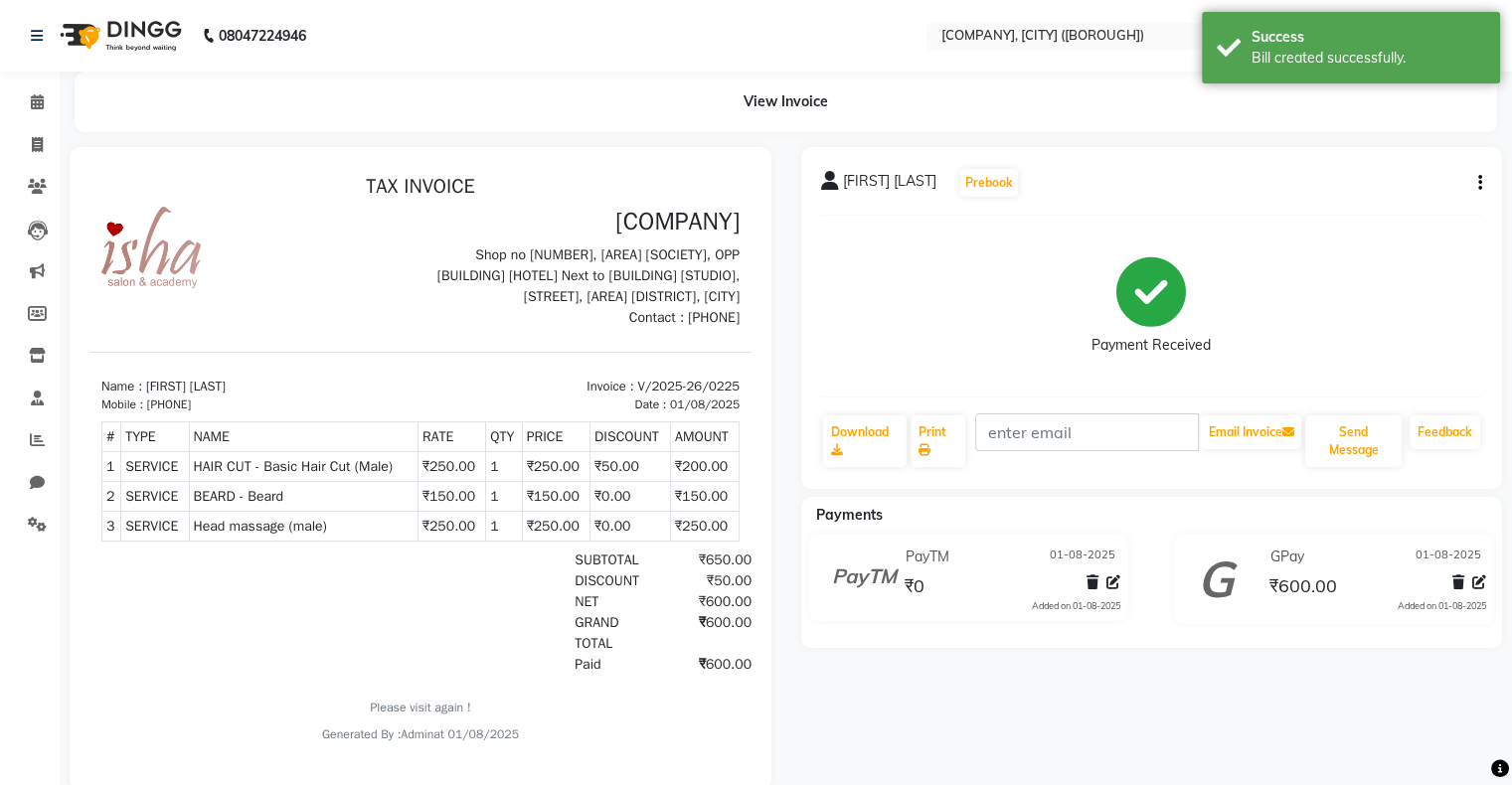 scroll, scrollTop: 0, scrollLeft: 0, axis: both 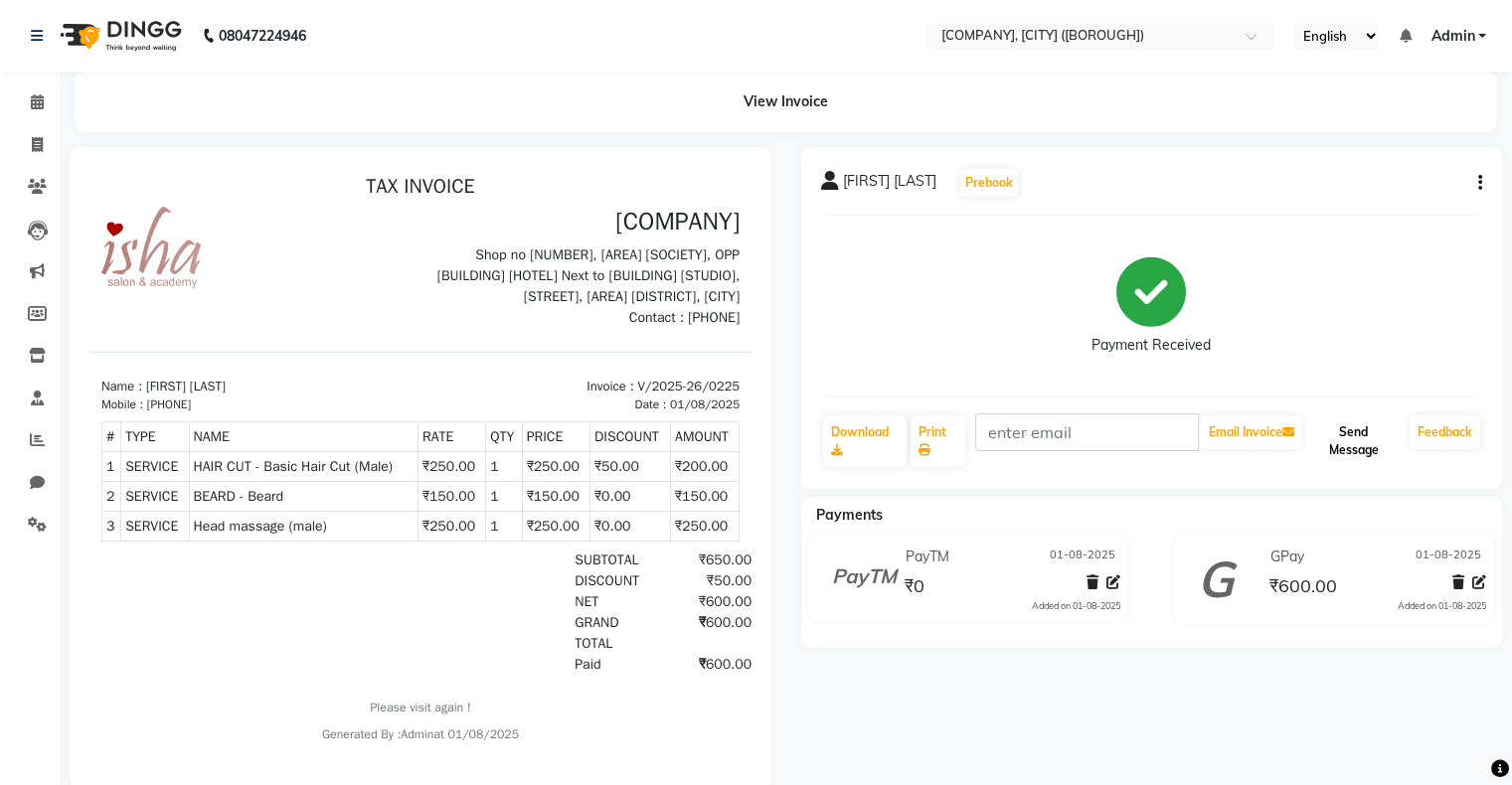 click on "Send Message" 